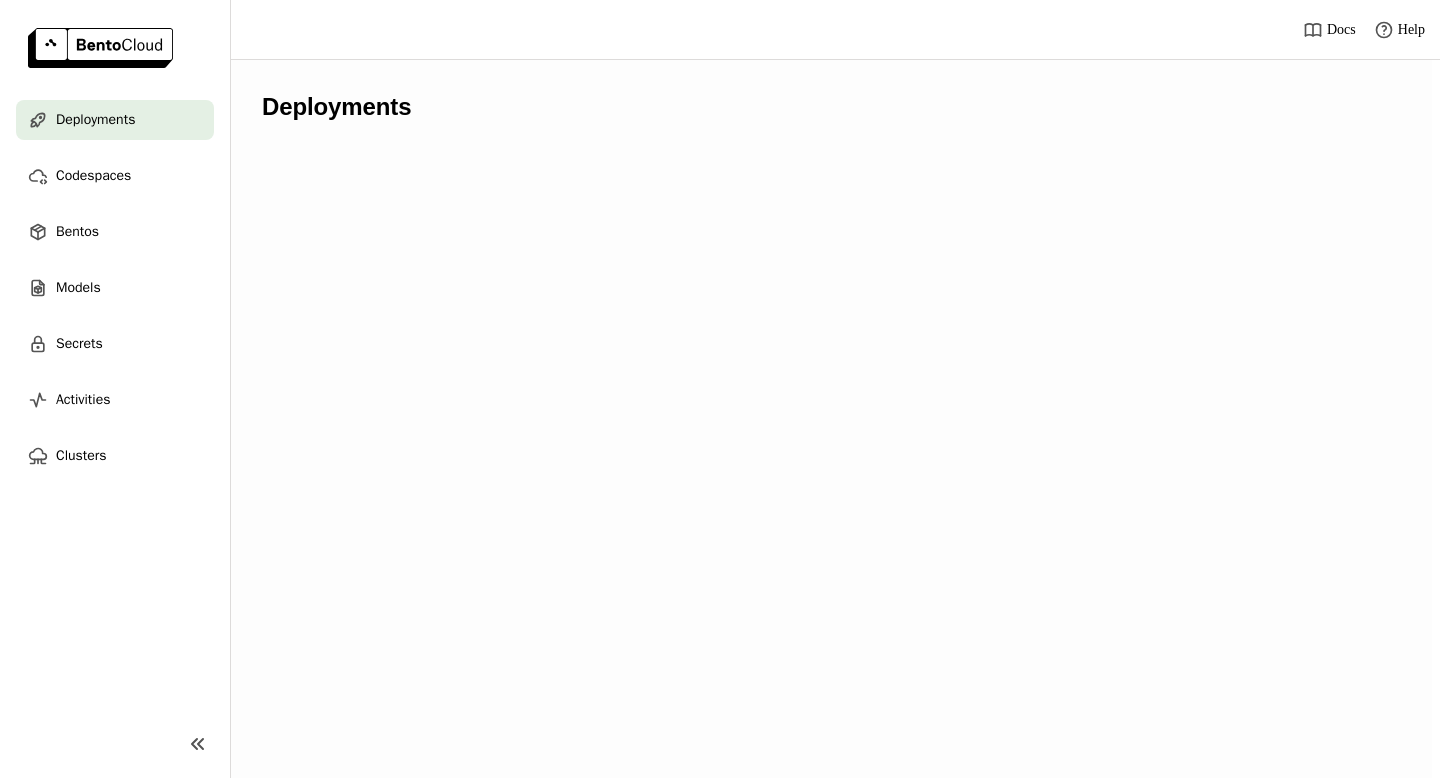 scroll, scrollTop: 0, scrollLeft: 0, axis: both 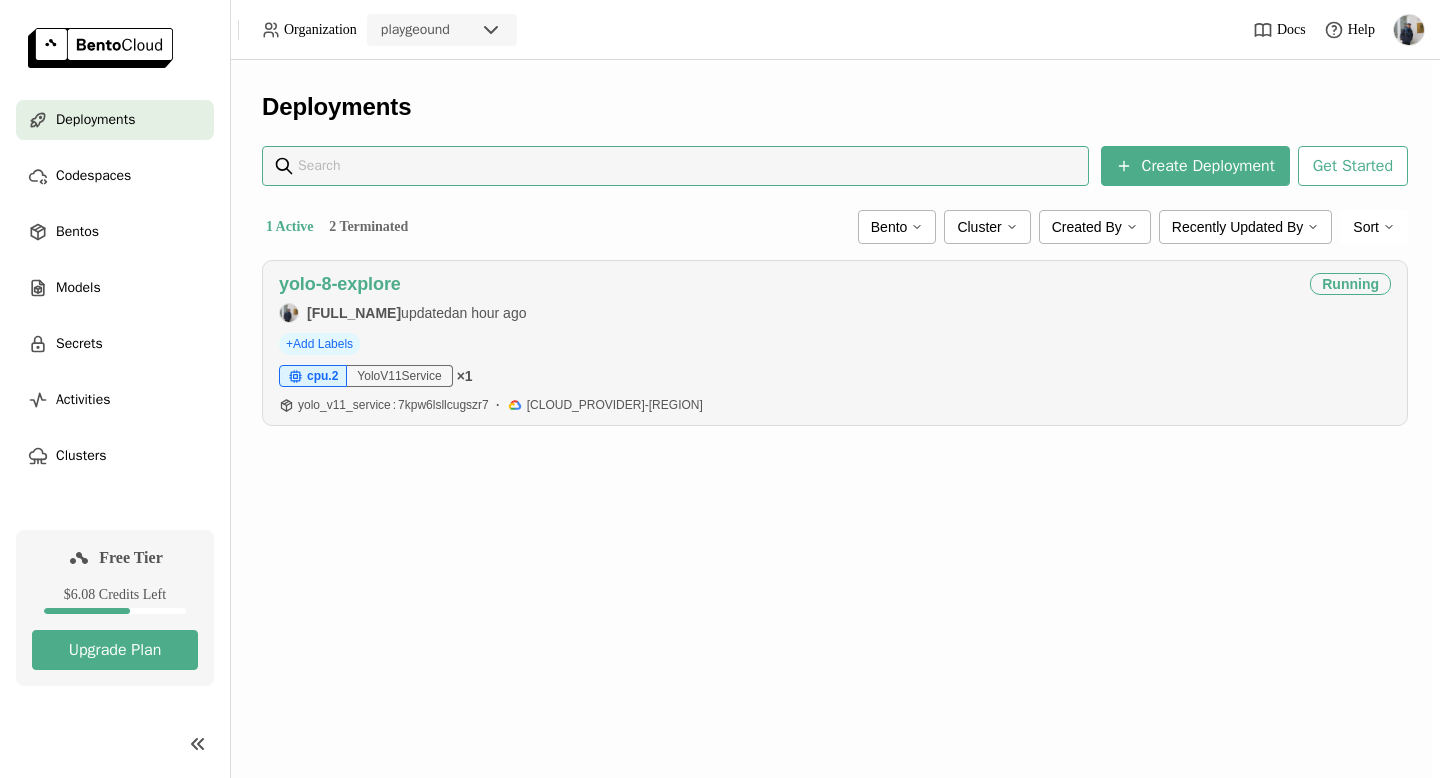 click on "yolo-8-explore" at bounding box center (340, 284) 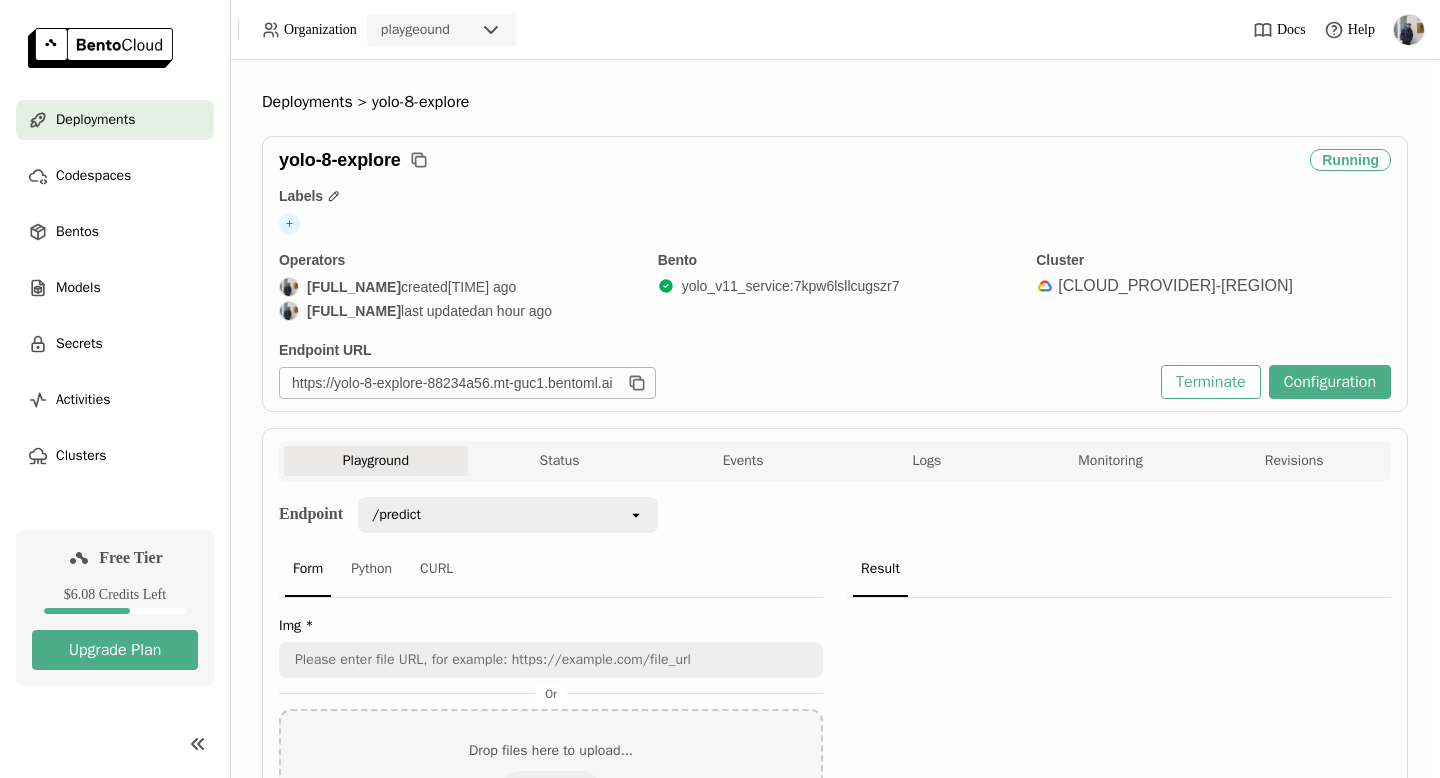 scroll, scrollTop: 202, scrollLeft: 0, axis: vertical 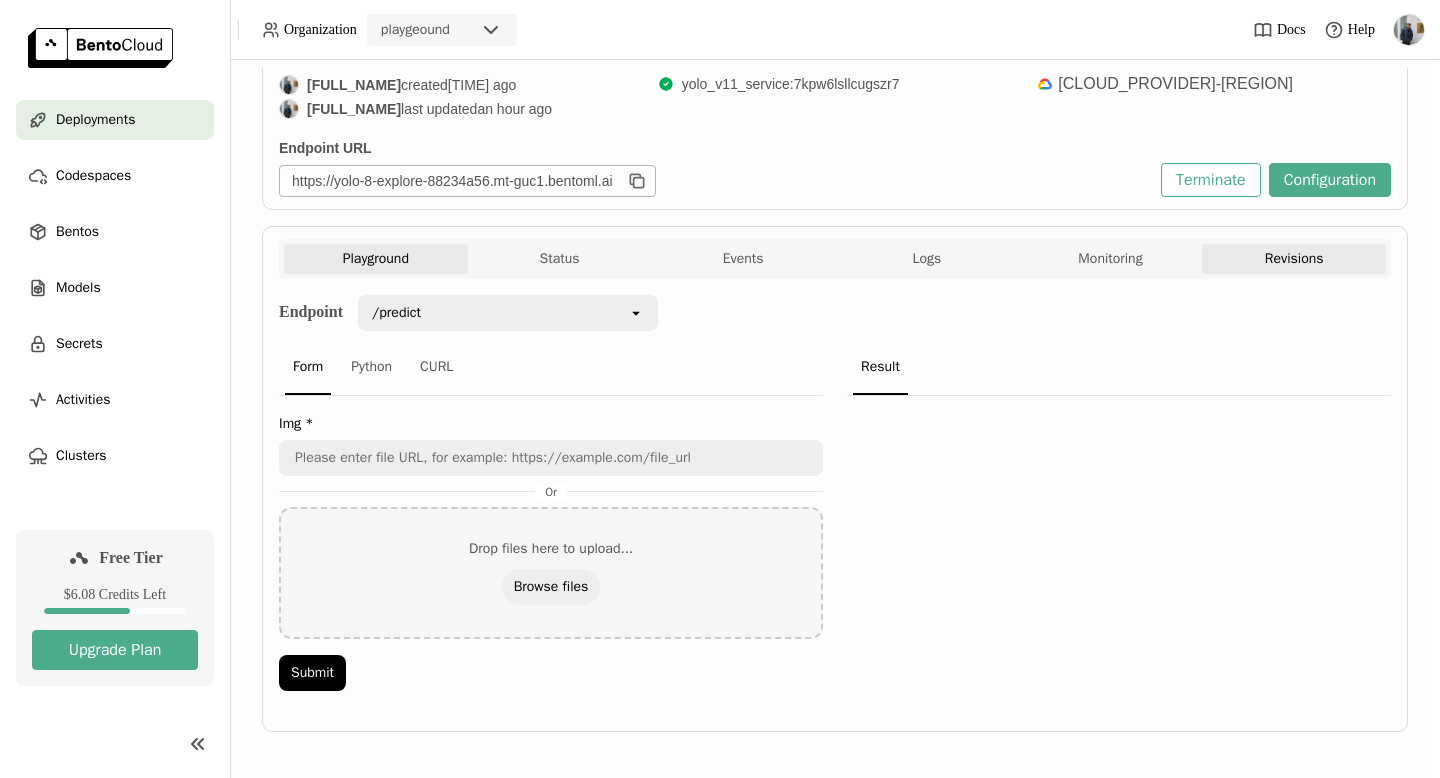 click on "Revisions" at bounding box center (1294, 259) 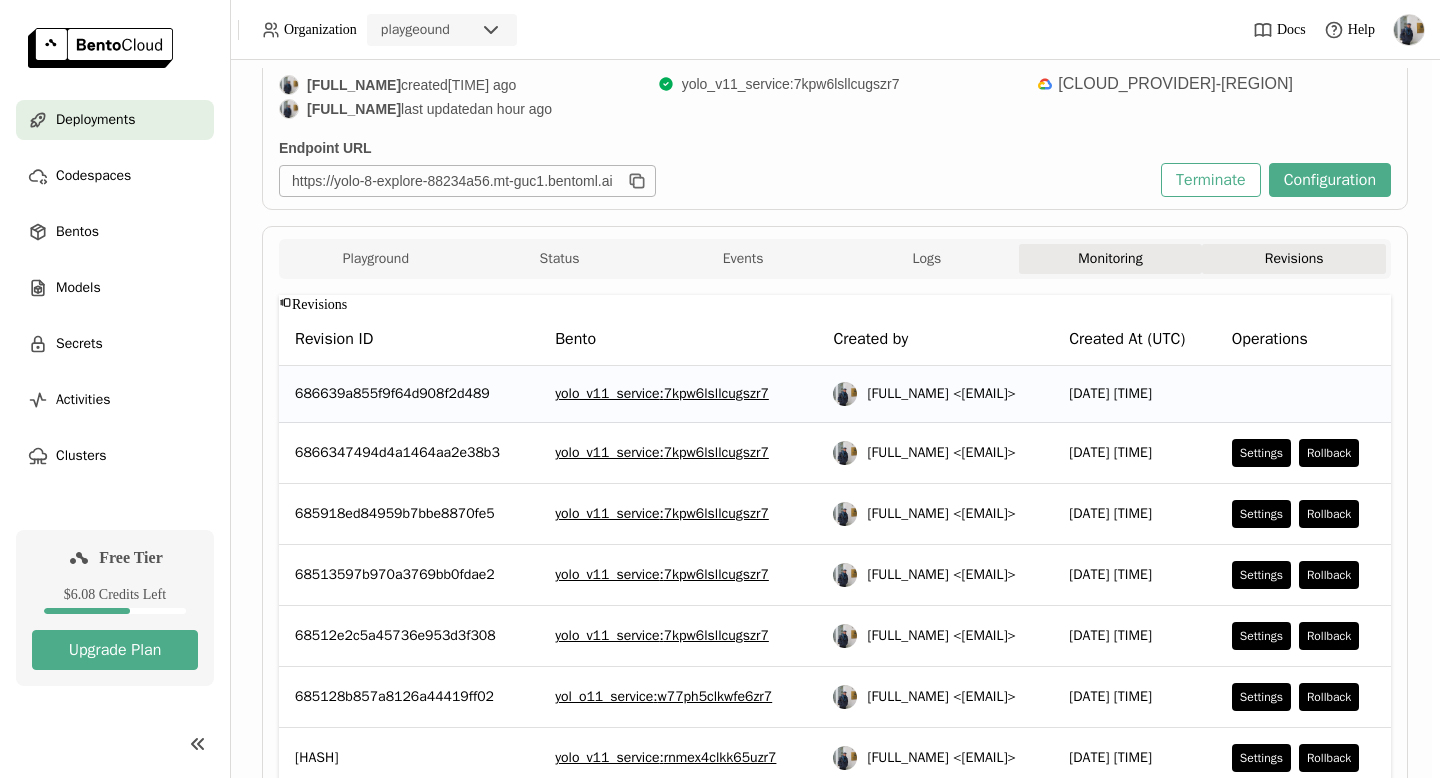 click on "Monitoring" at bounding box center [1111, 259] 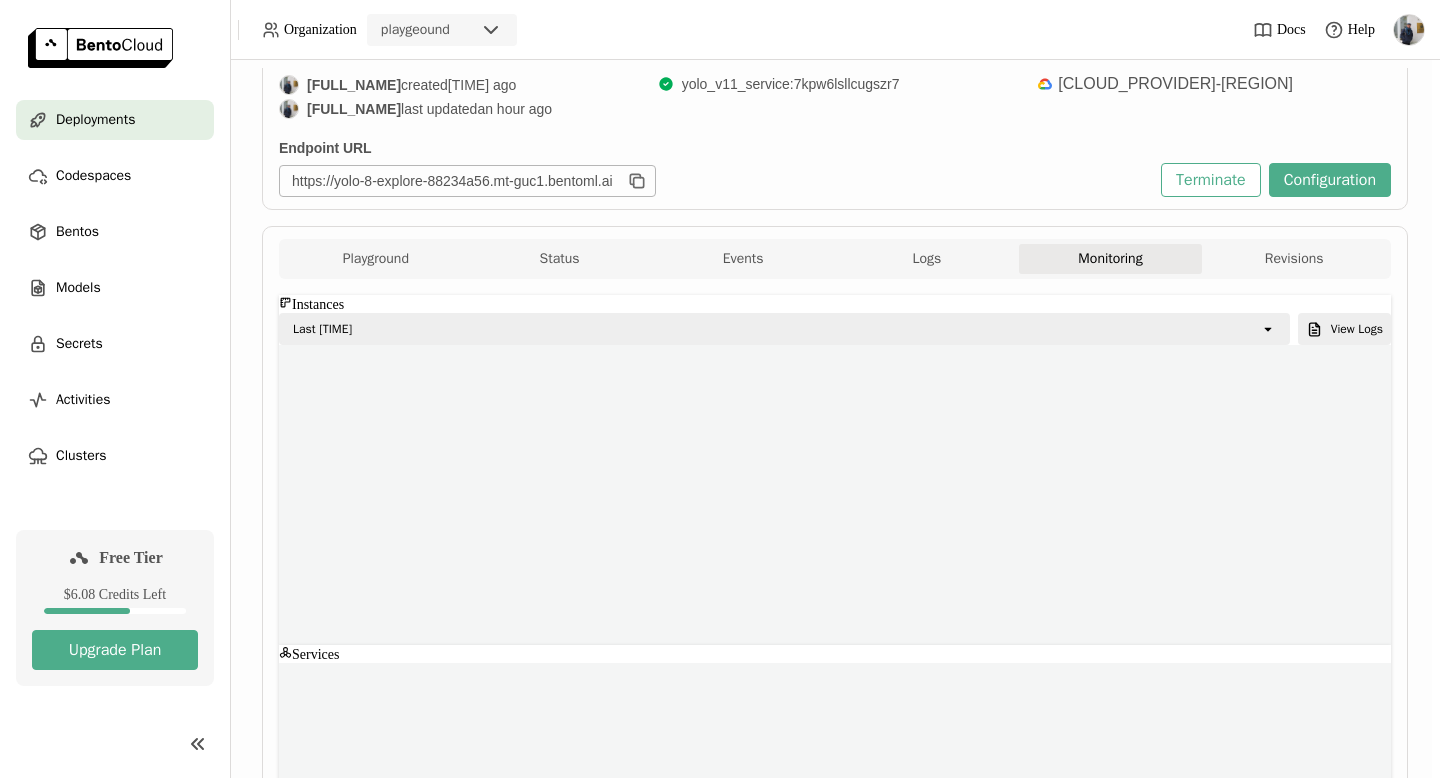 scroll, scrollTop: 300, scrollLeft: 1096, axis: both 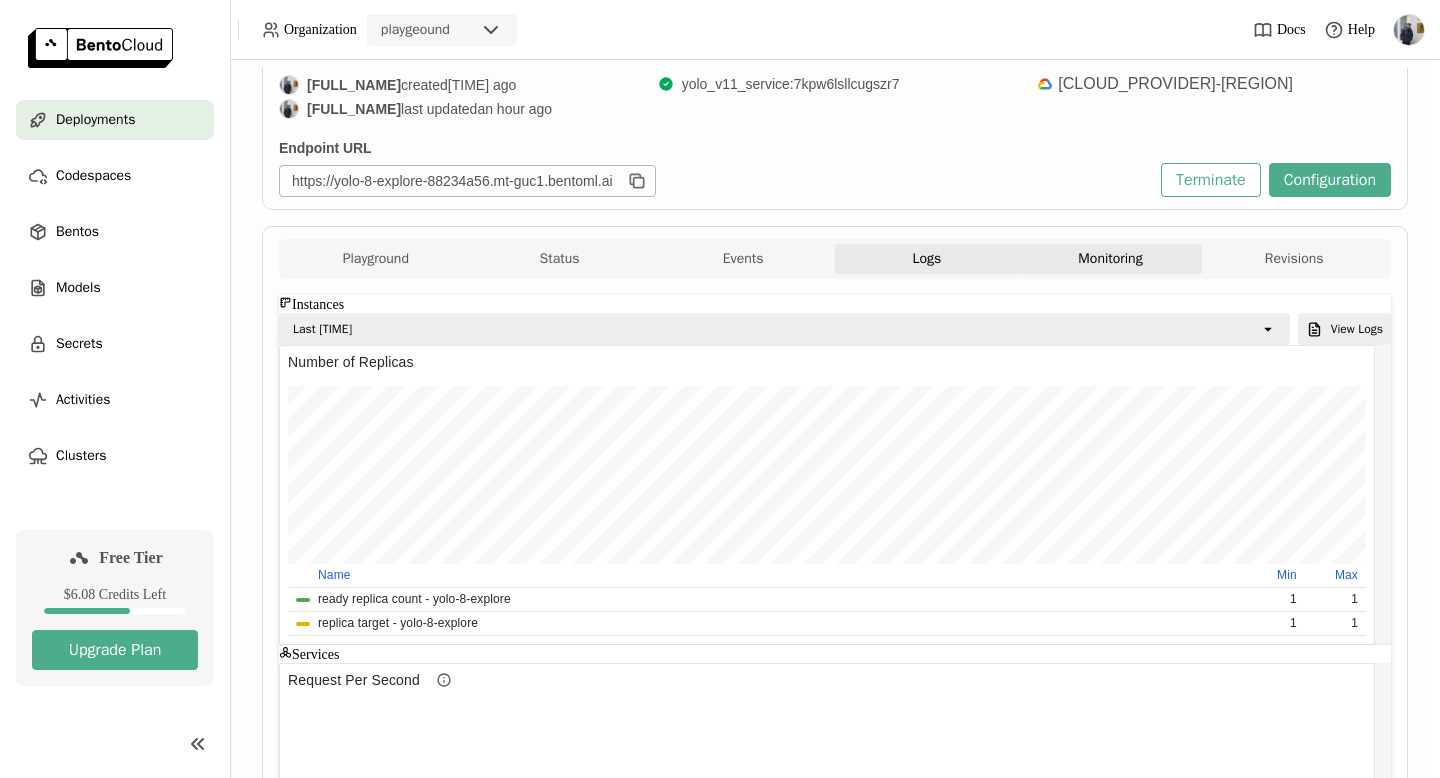 click on "Logs" at bounding box center (927, 259) 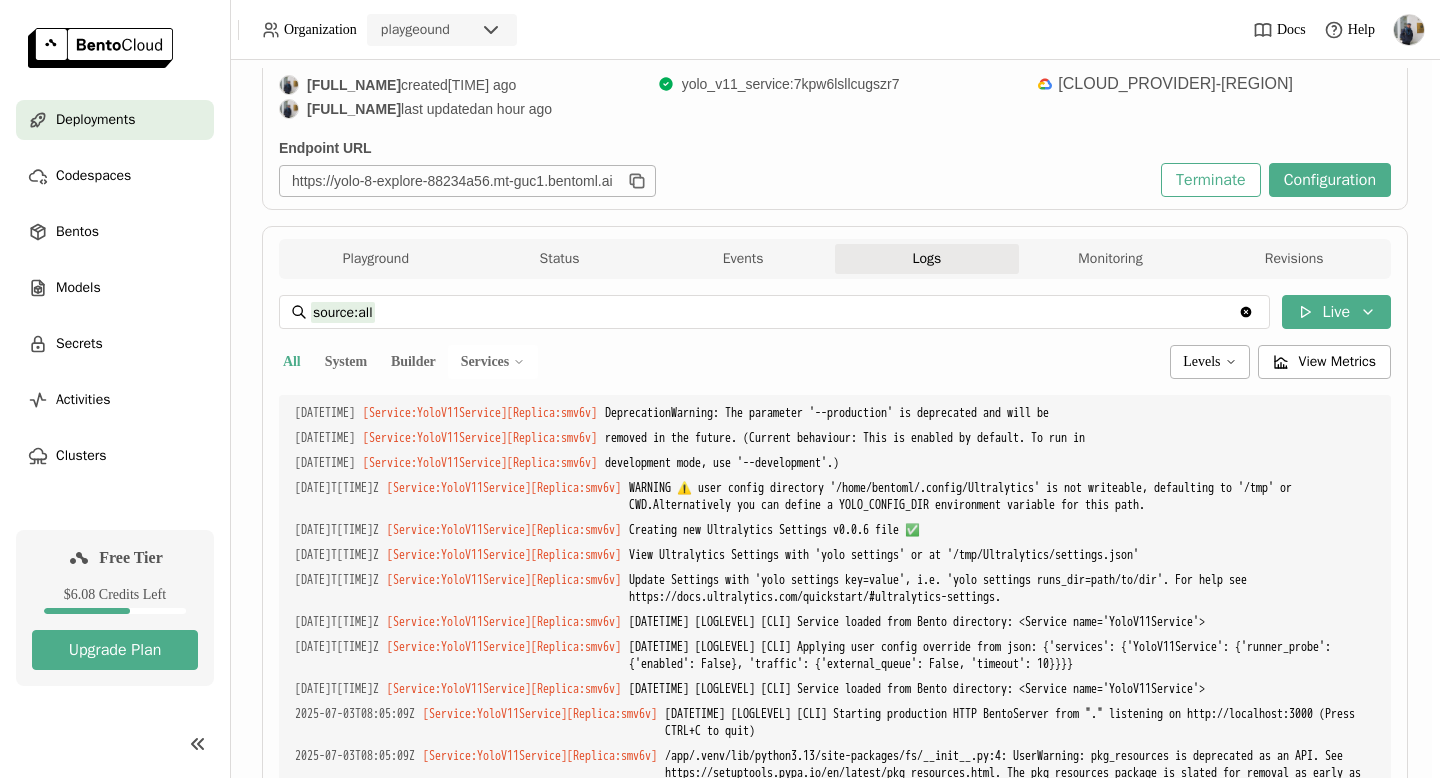 click on "Playground Status Events Logs Monitoring Revisions" at bounding box center [835, 261] 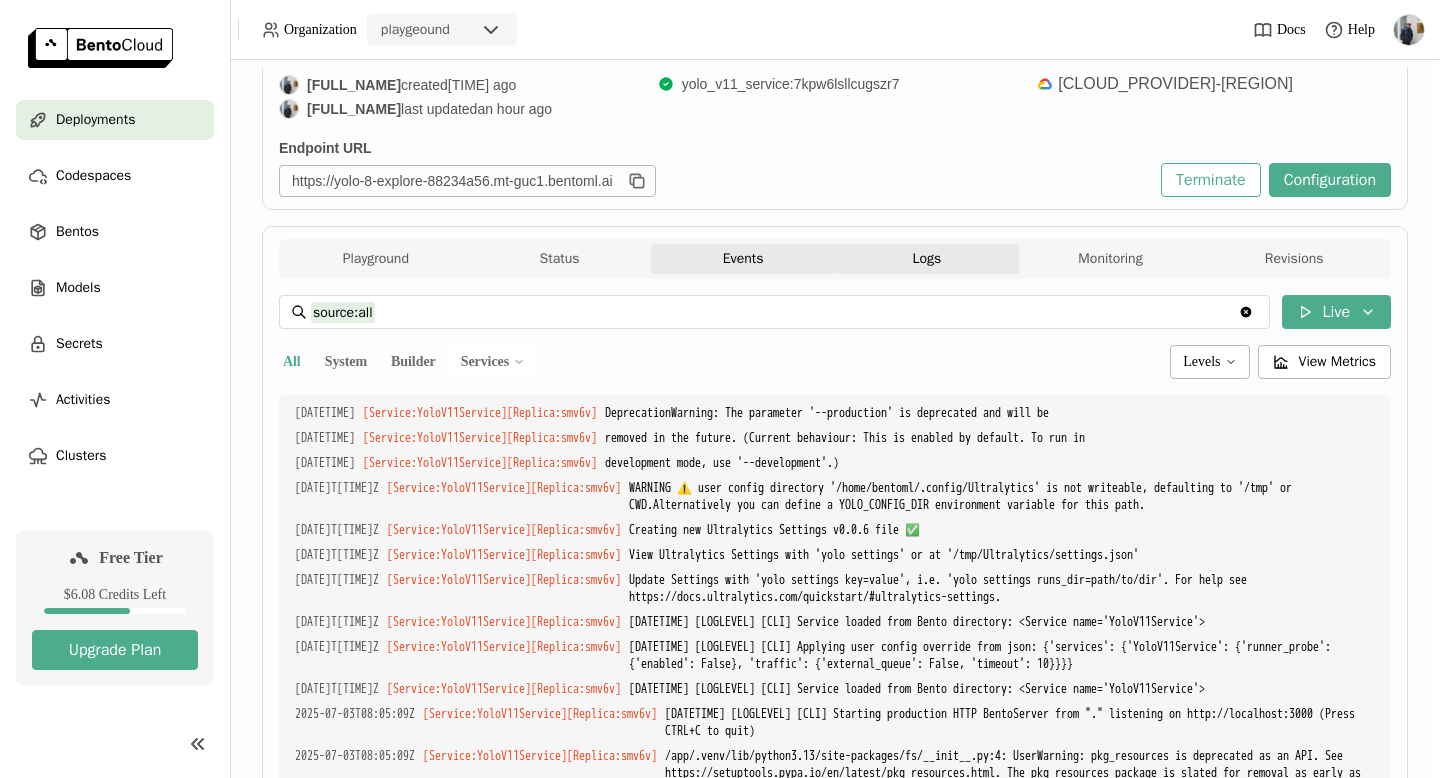 click on "Events" at bounding box center (743, 259) 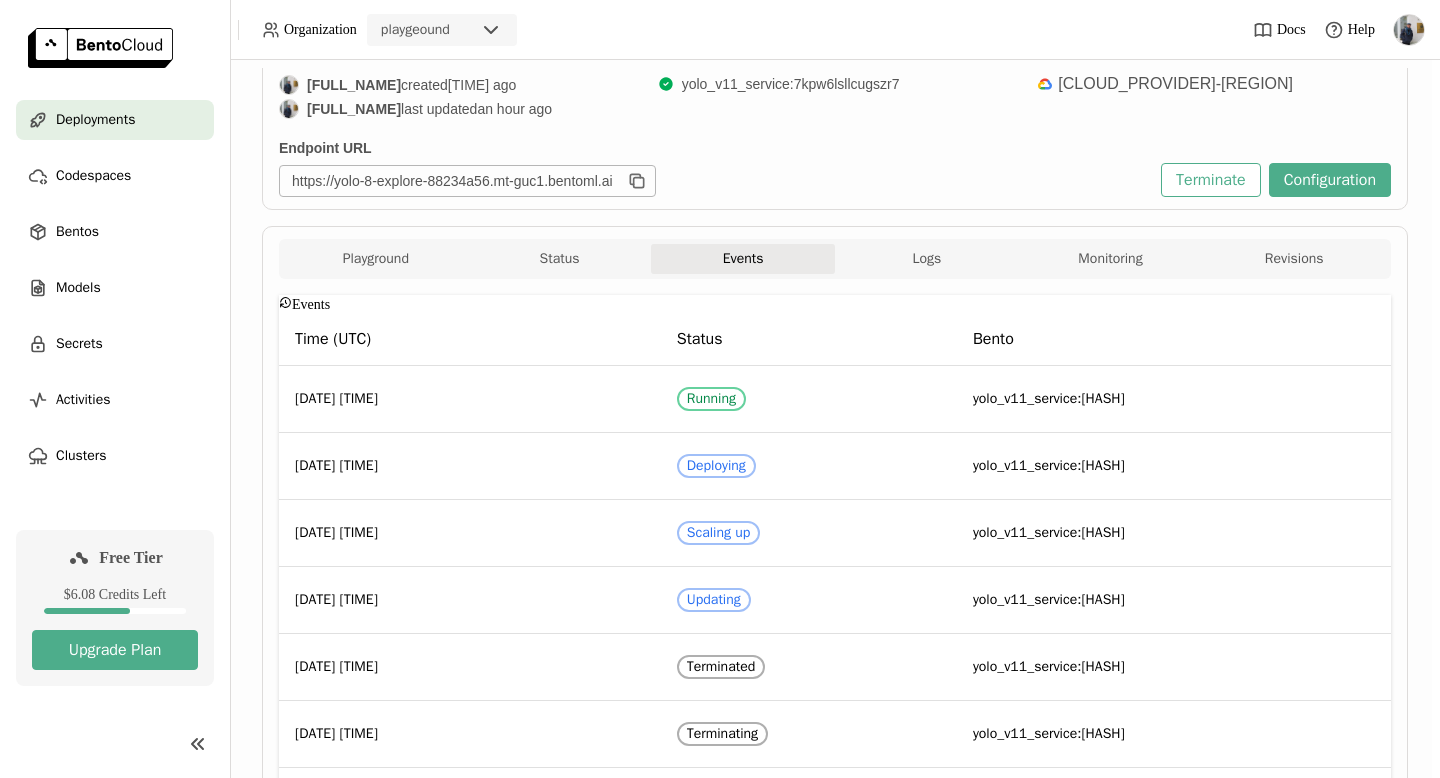 click on "Playground Status Events Logs Monitoring Revisions" at bounding box center (835, 261) 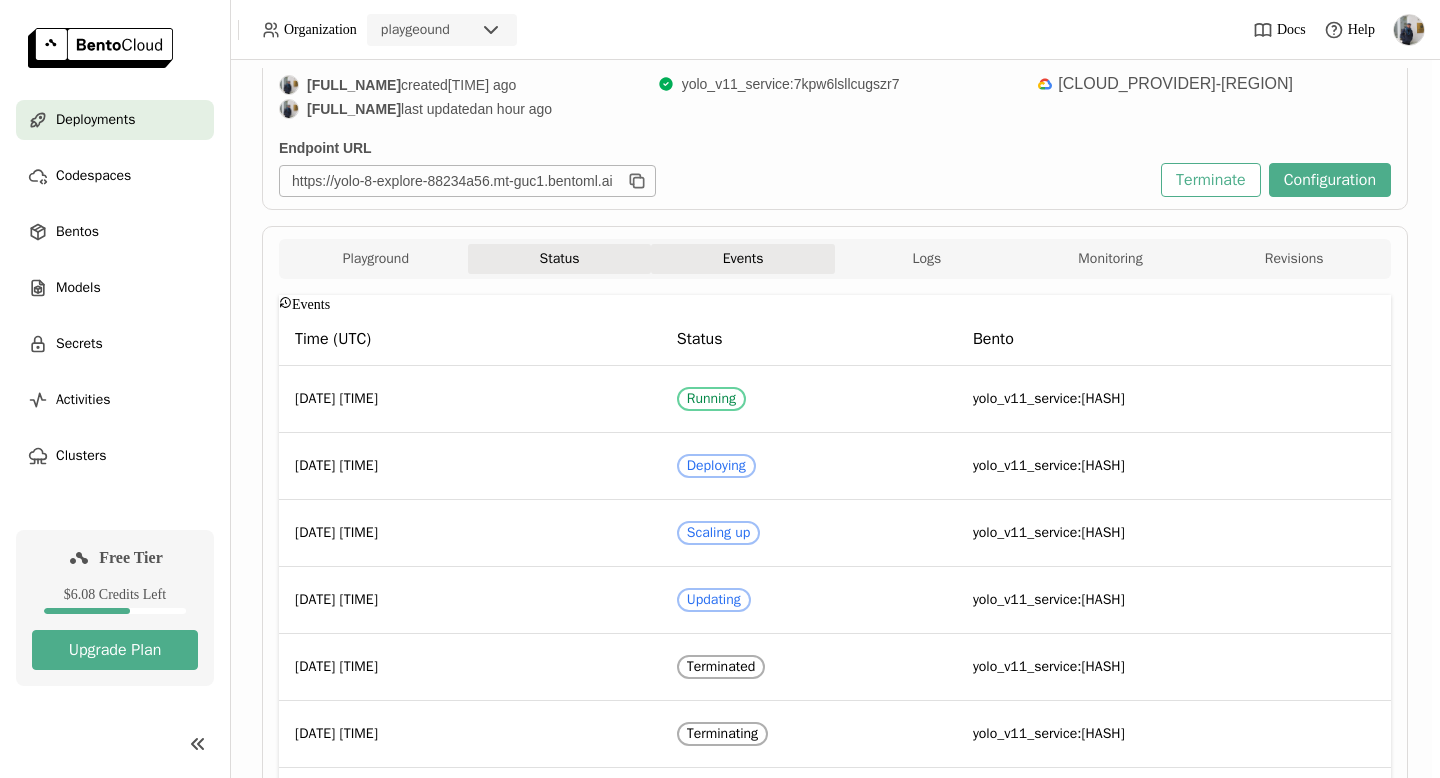 click on "Status" at bounding box center [560, 259] 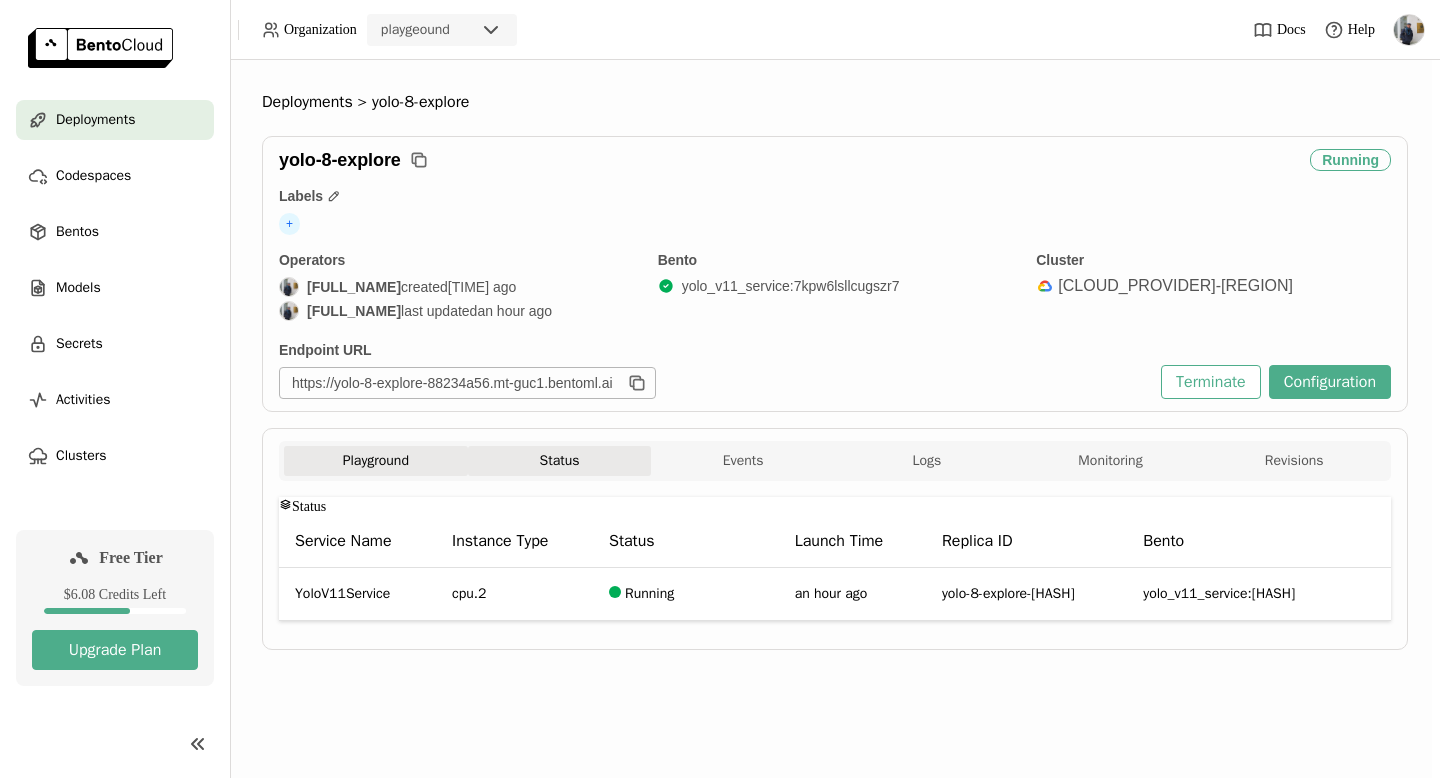 click on "Playground" at bounding box center [376, 461] 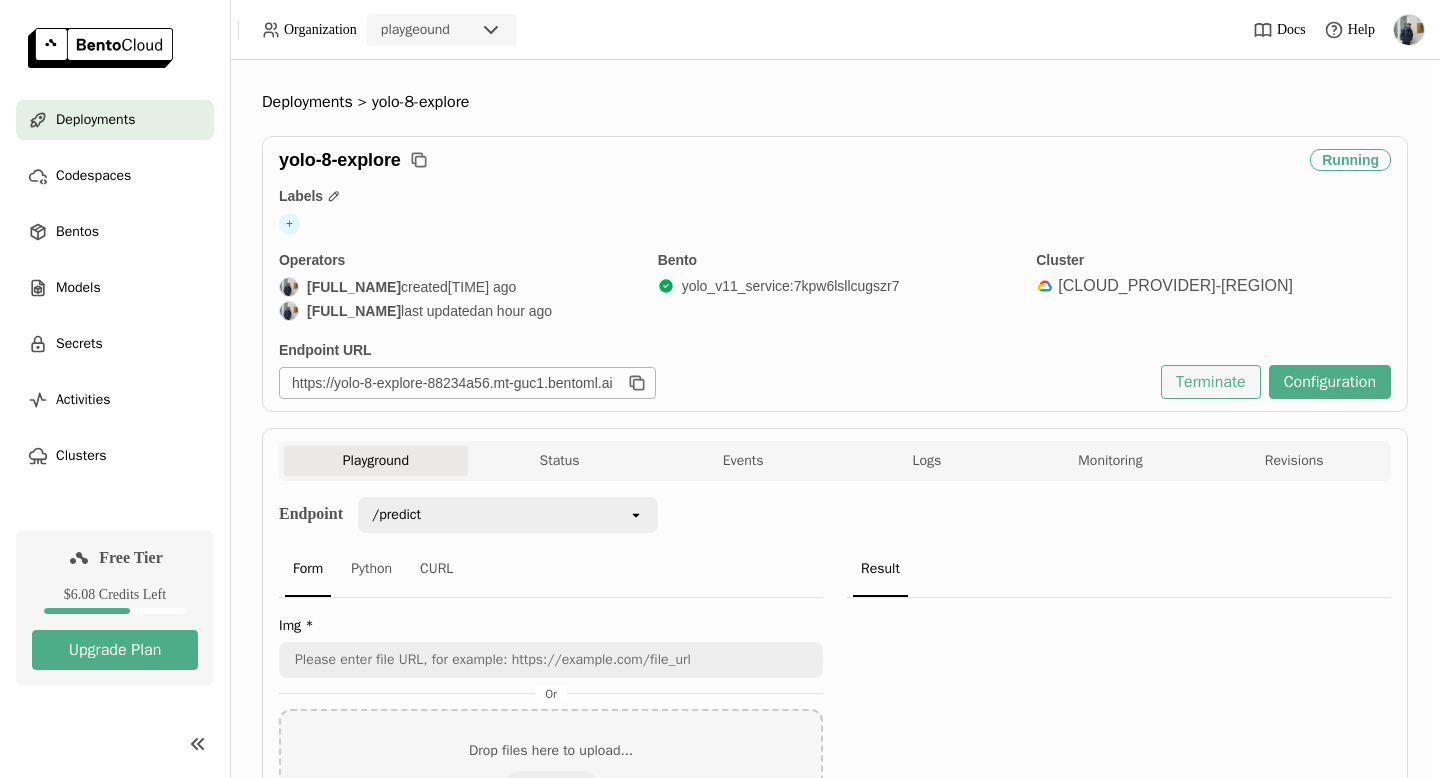 click on "Terminate" at bounding box center (1211, 382) 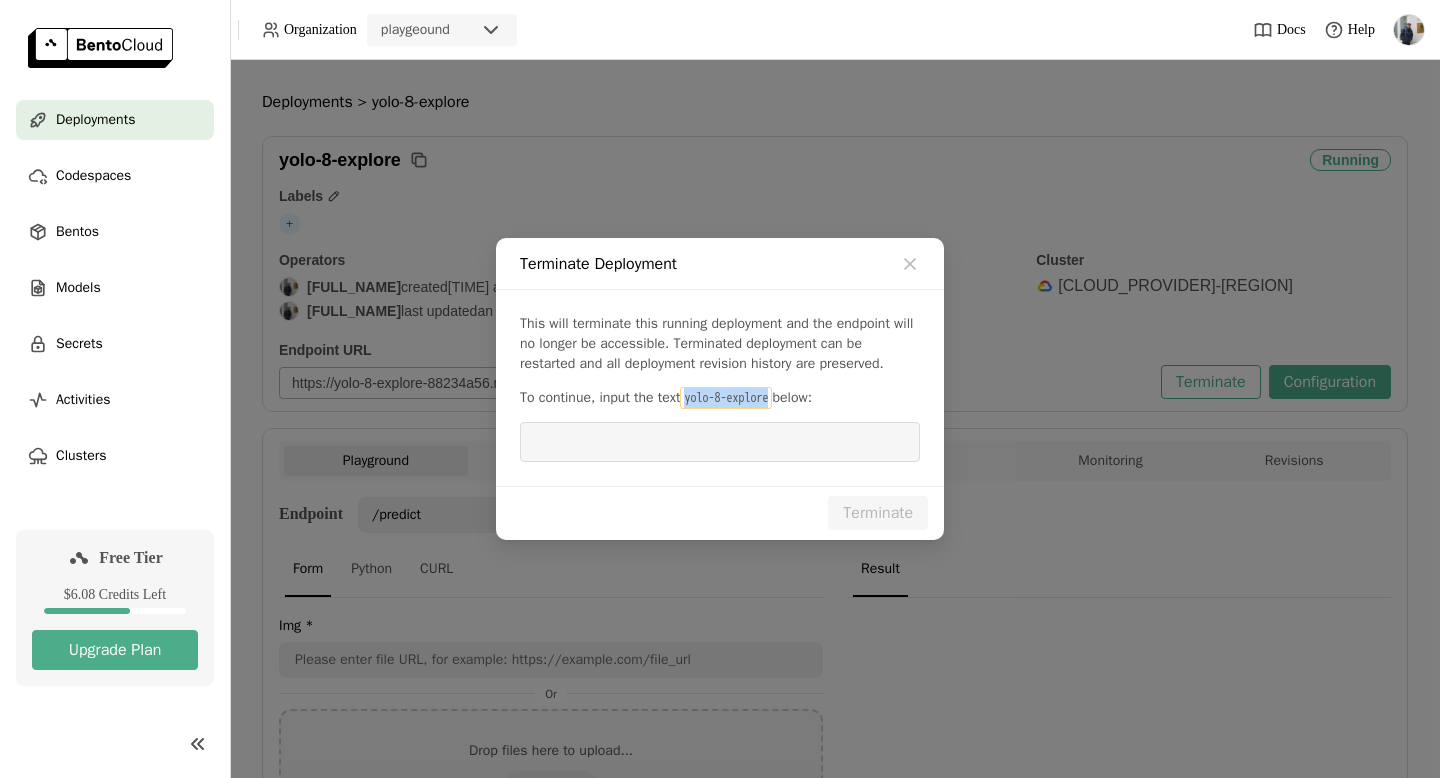 drag, startPoint x: 697, startPoint y: 402, endPoint x: 798, endPoint y: 403, distance: 101.00495 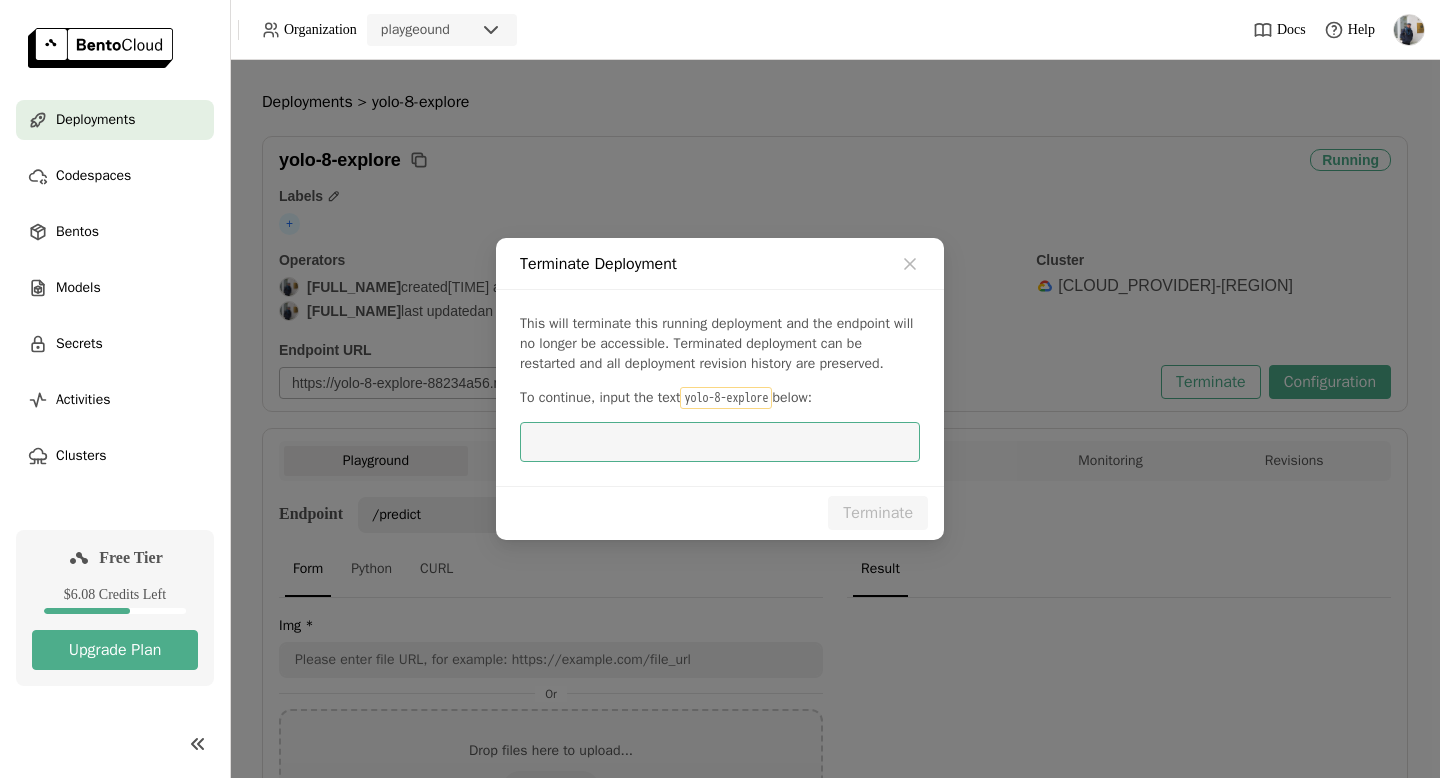 click at bounding box center (720, 442) 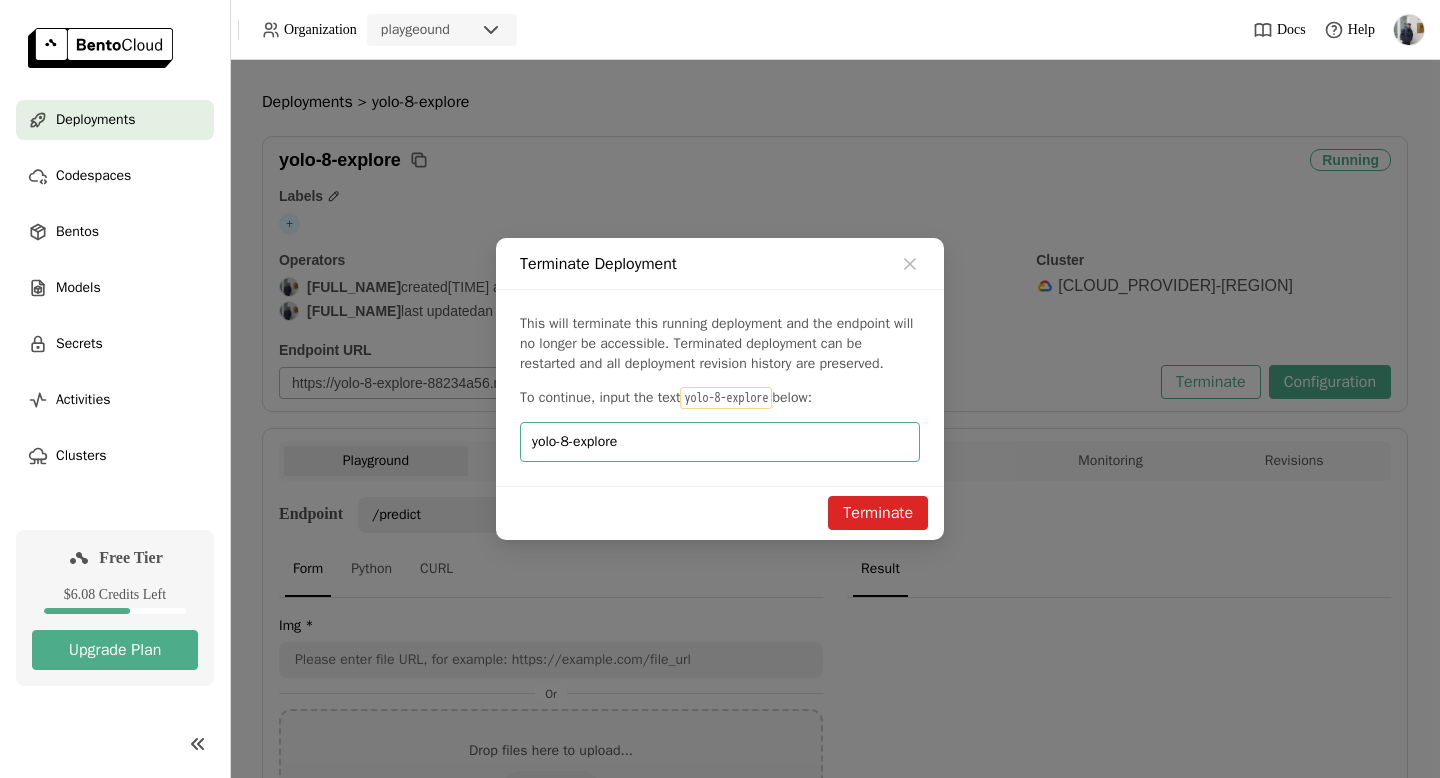 type on "yolo-8-explore" 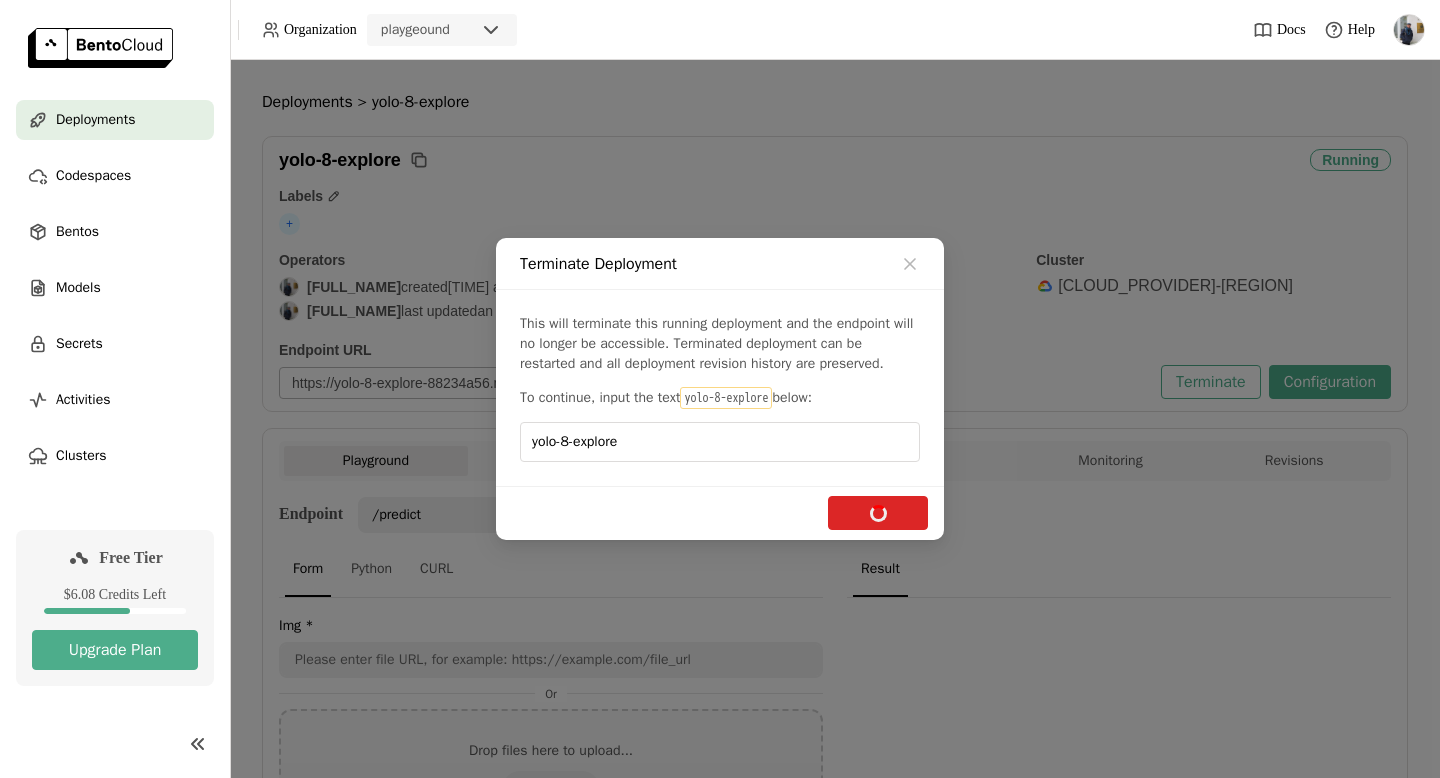 type 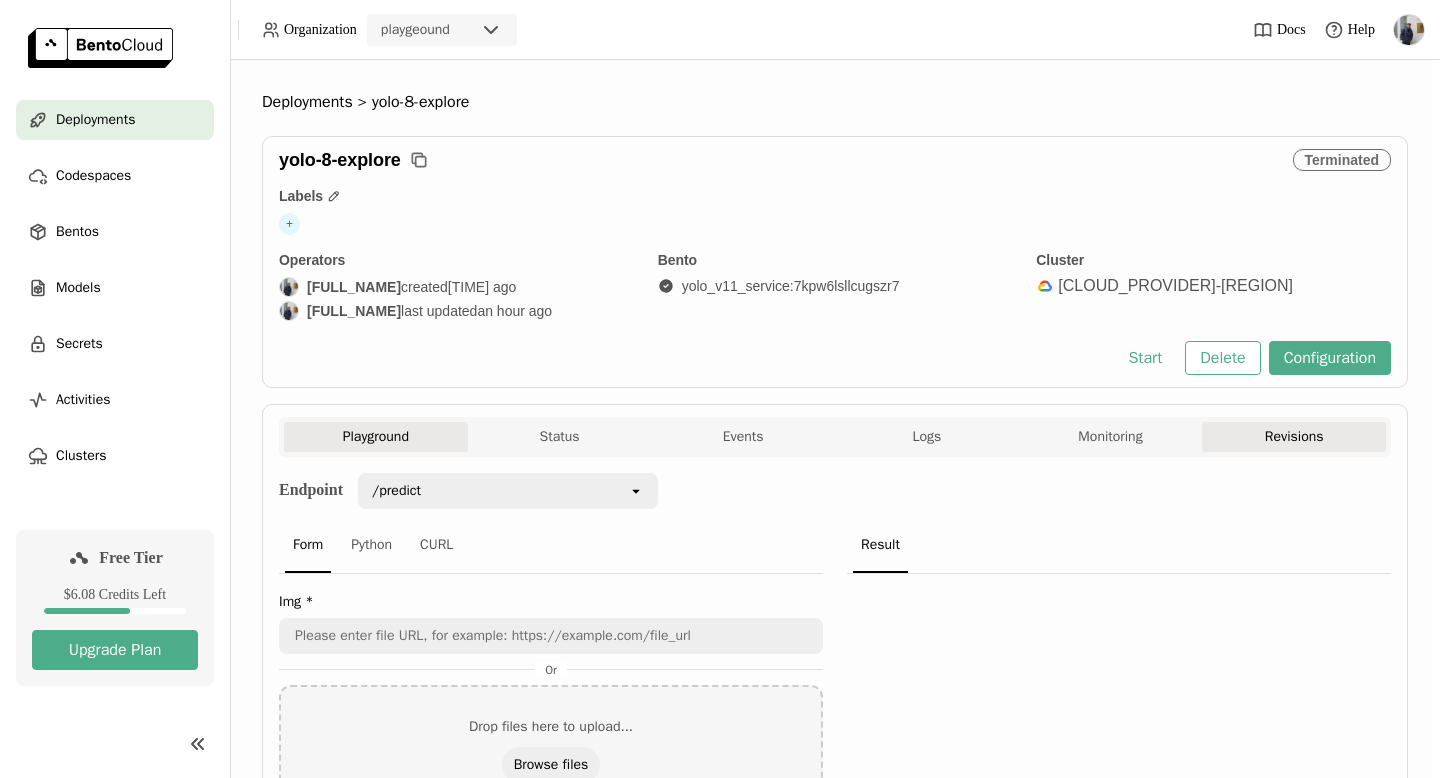 click on "Revisions" at bounding box center (1294, 437) 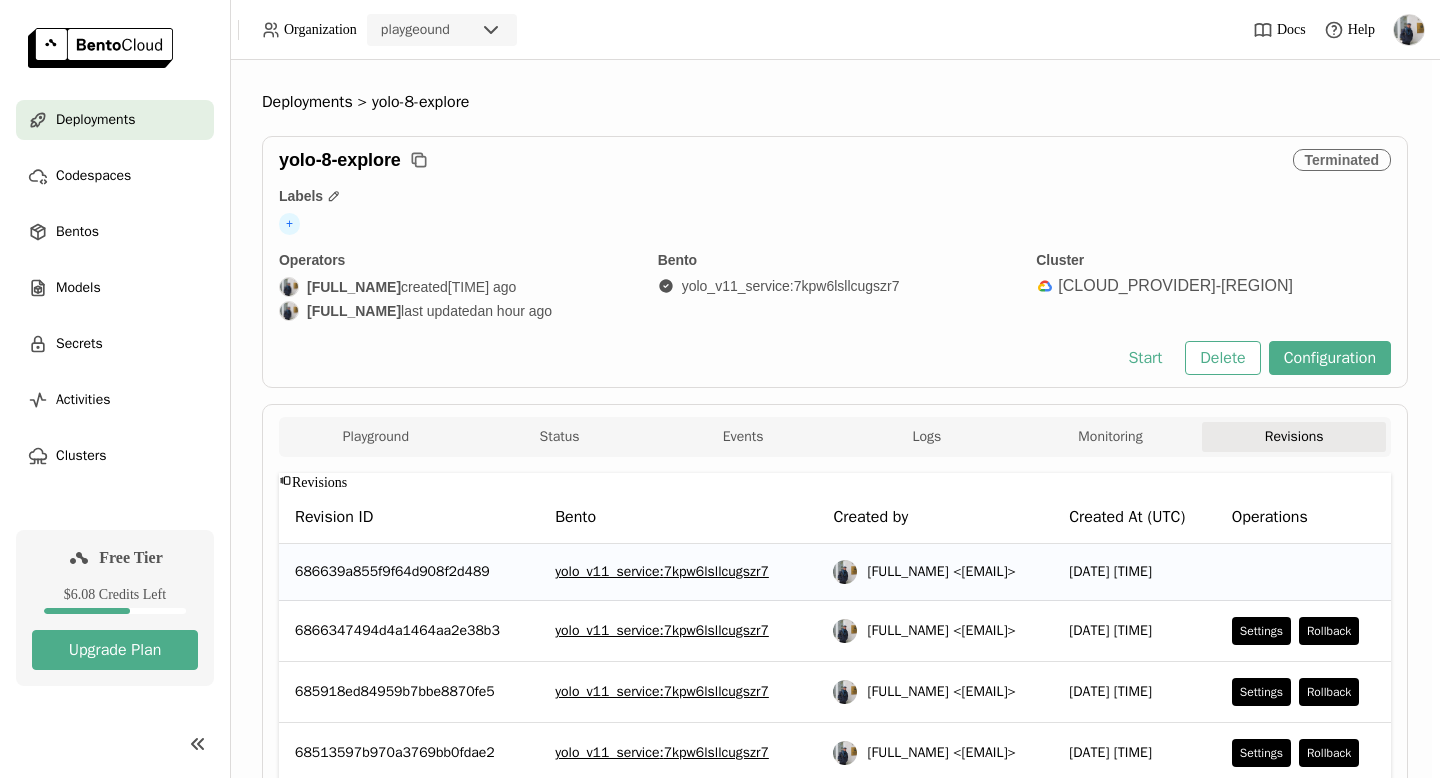 scroll, scrollTop: 321, scrollLeft: 0, axis: vertical 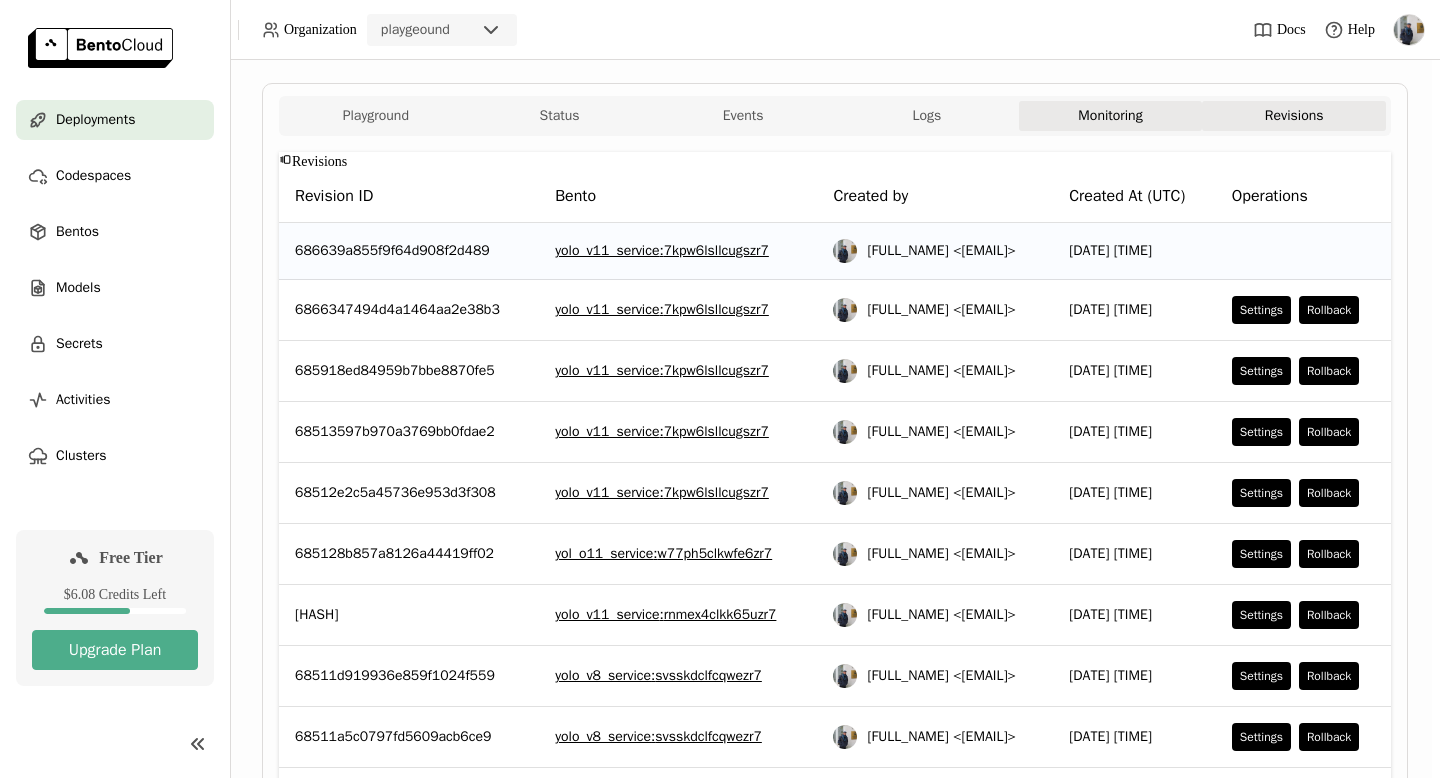 click on "Monitoring" at bounding box center (1111, 116) 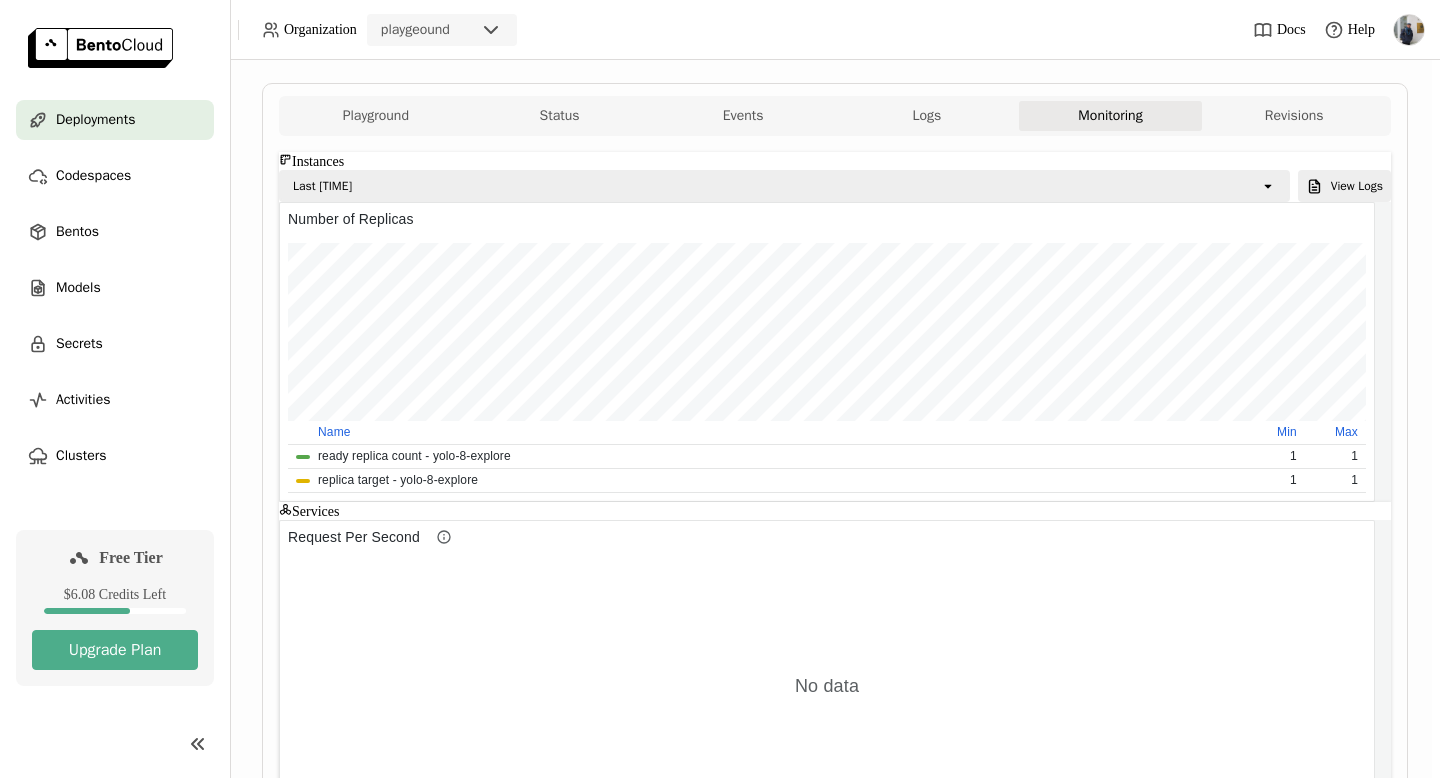 type 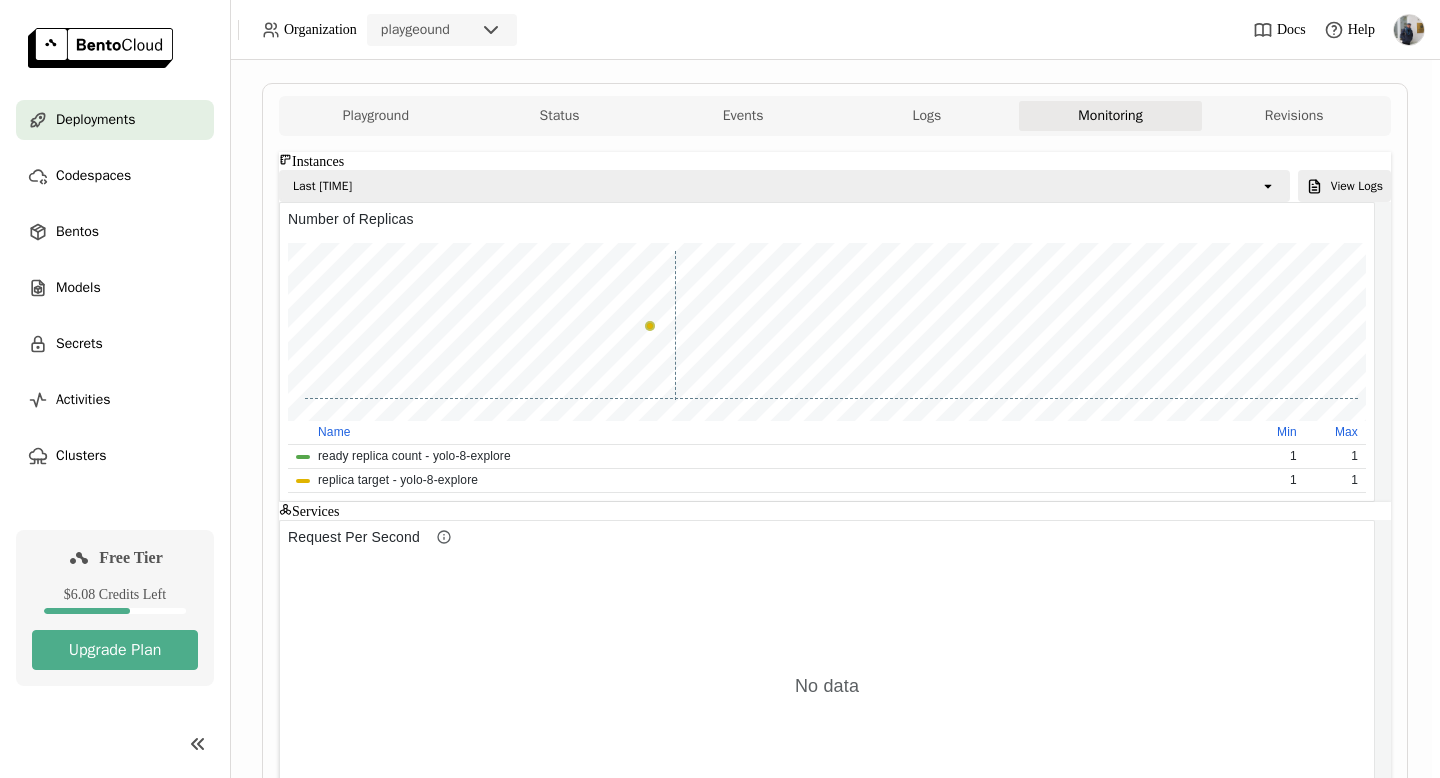 scroll, scrollTop: 0, scrollLeft: 0, axis: both 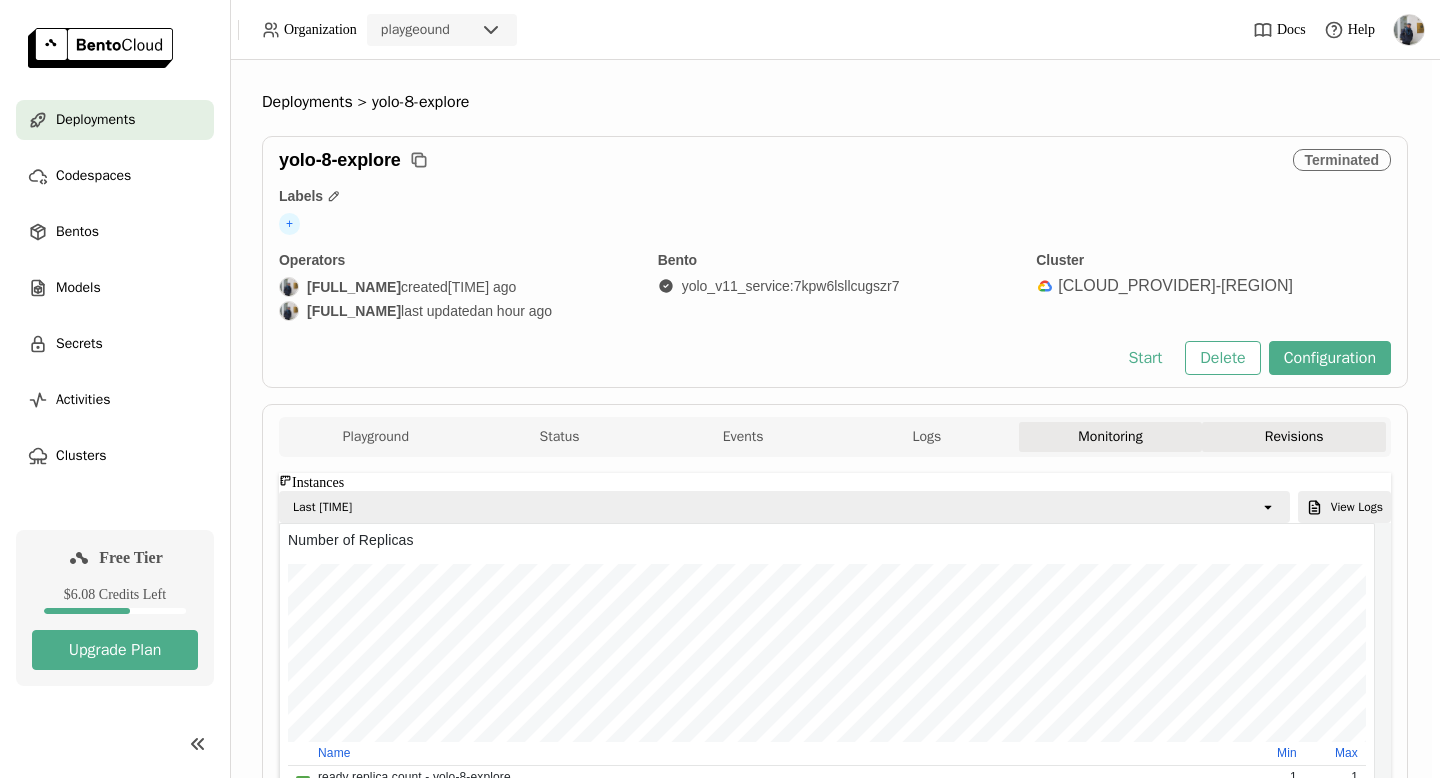 click on "Revisions" at bounding box center (1294, 437) 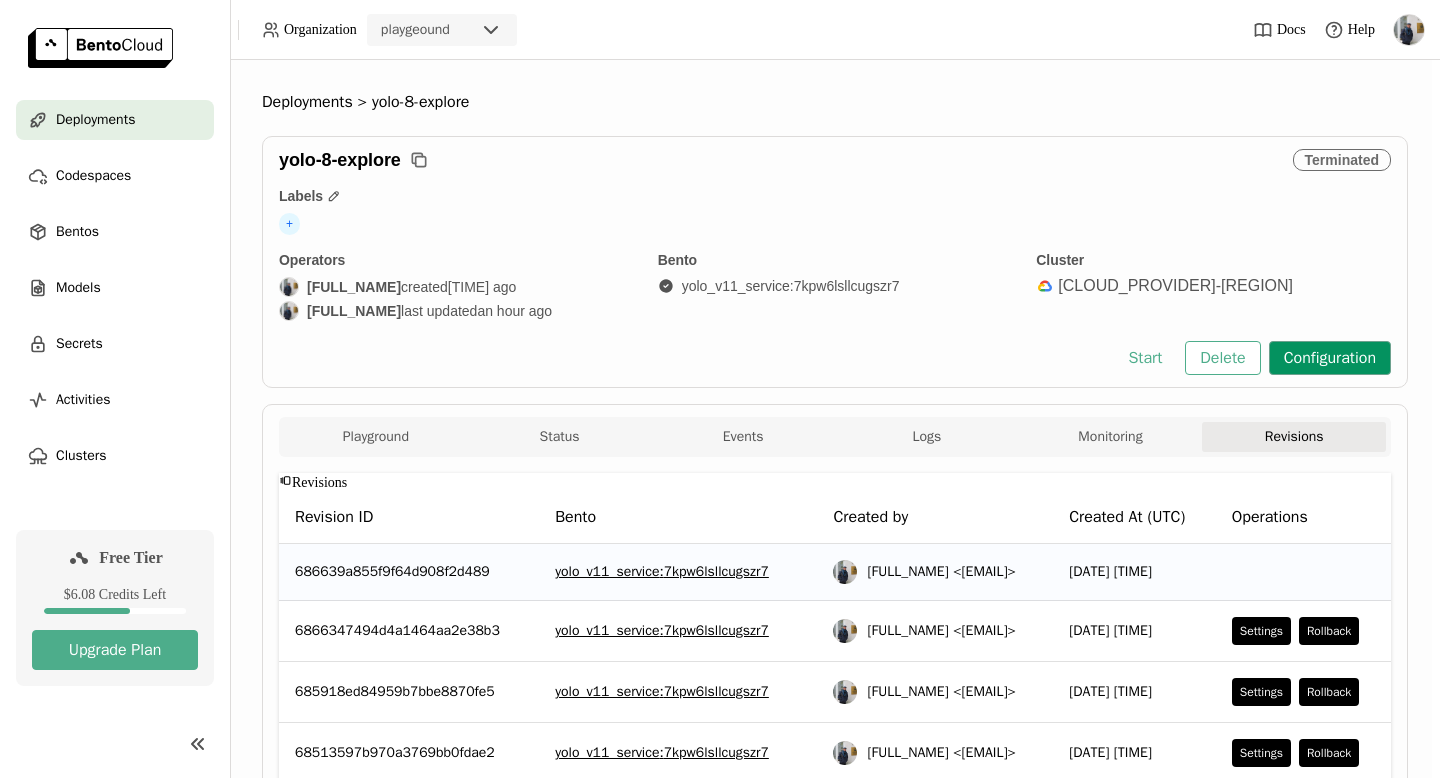 click on "Configuration" at bounding box center [1330, 358] 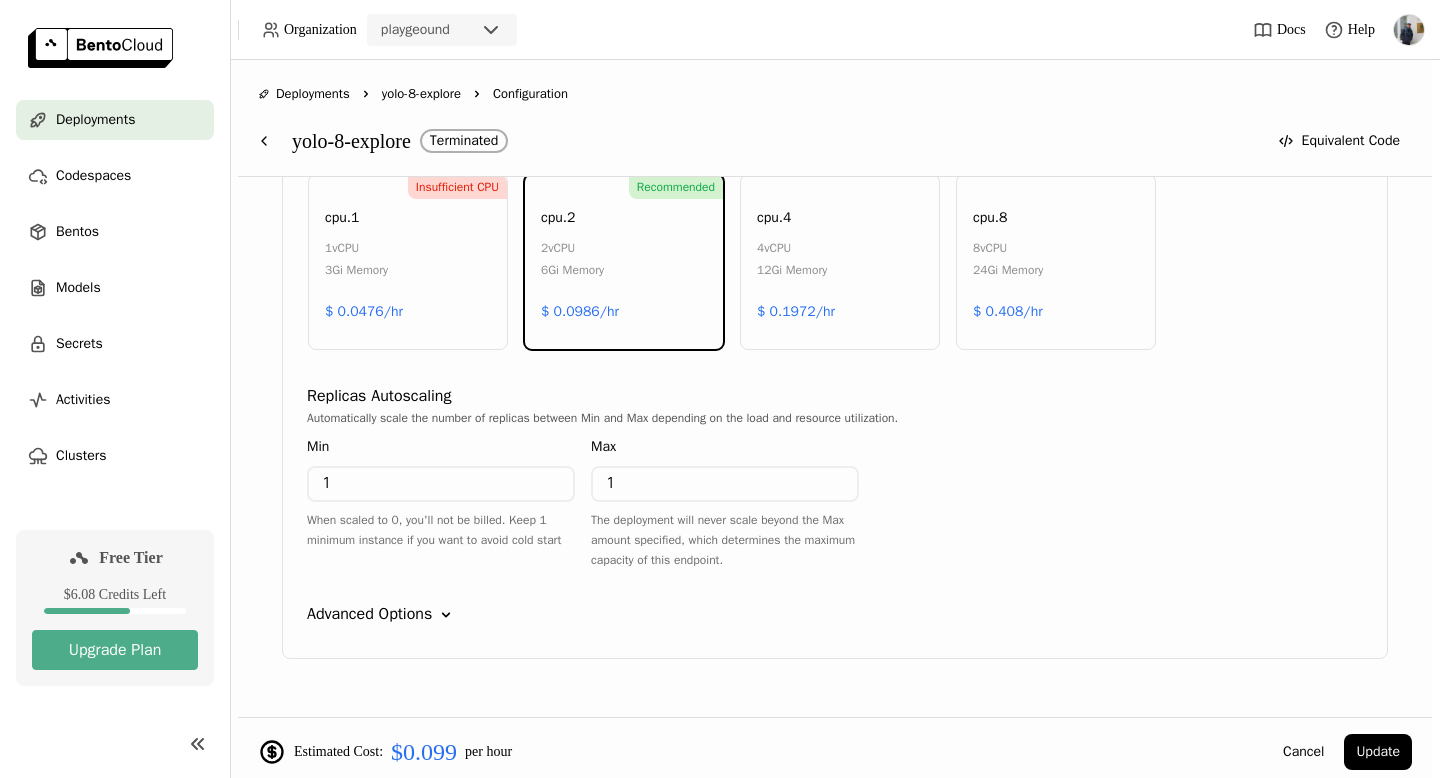 scroll, scrollTop: 993, scrollLeft: 0, axis: vertical 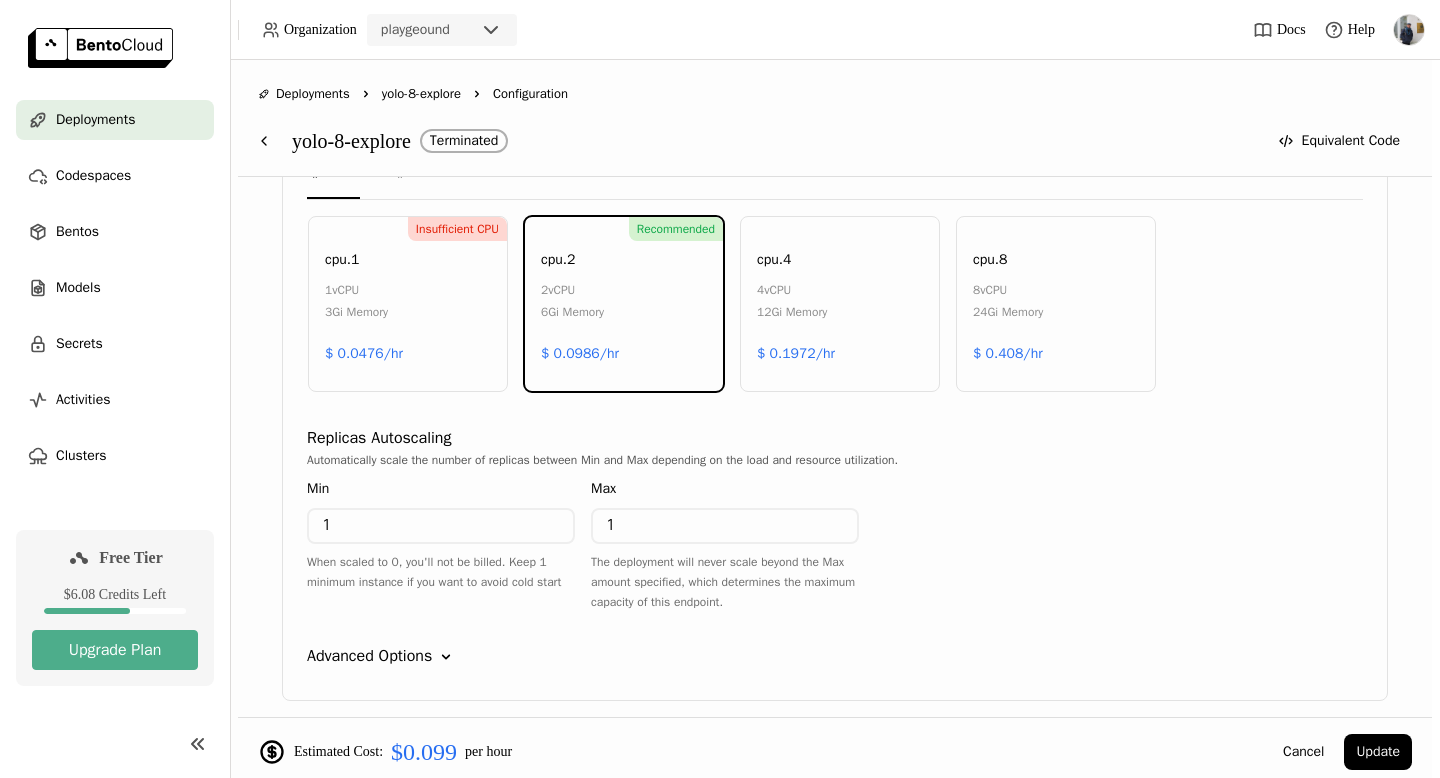 click on "1" at bounding box center (441, 526) 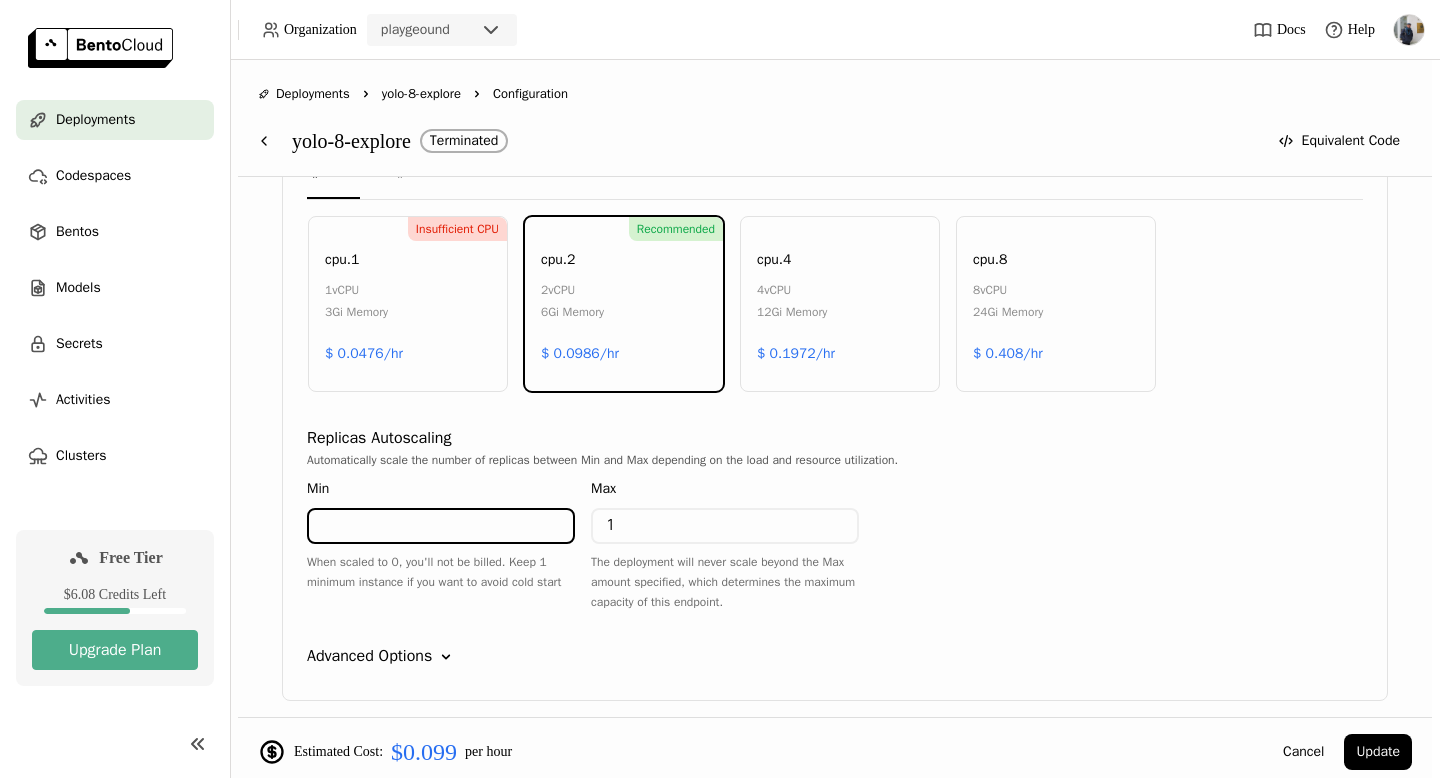 type 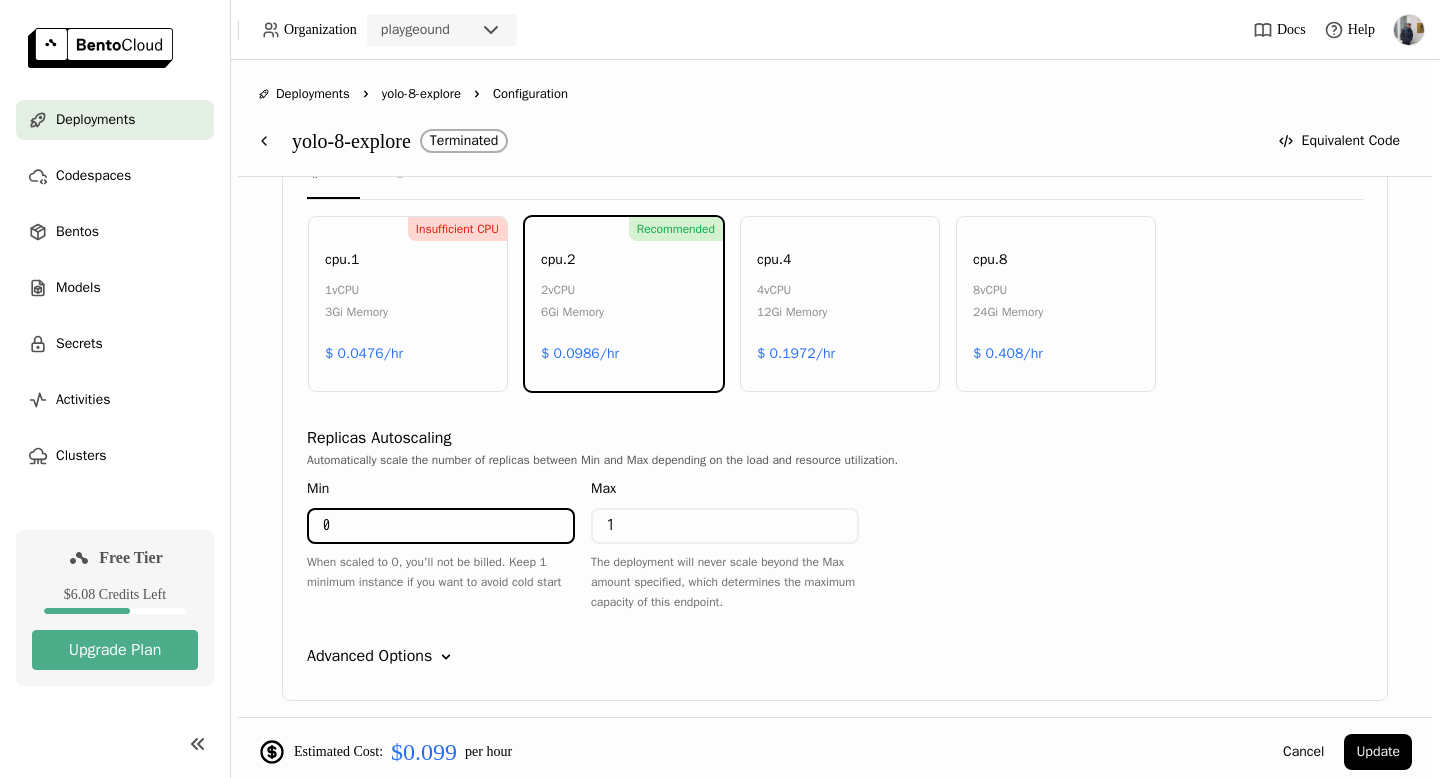 drag, startPoint x: 534, startPoint y: 560, endPoint x: 548, endPoint y: 560, distance: 14 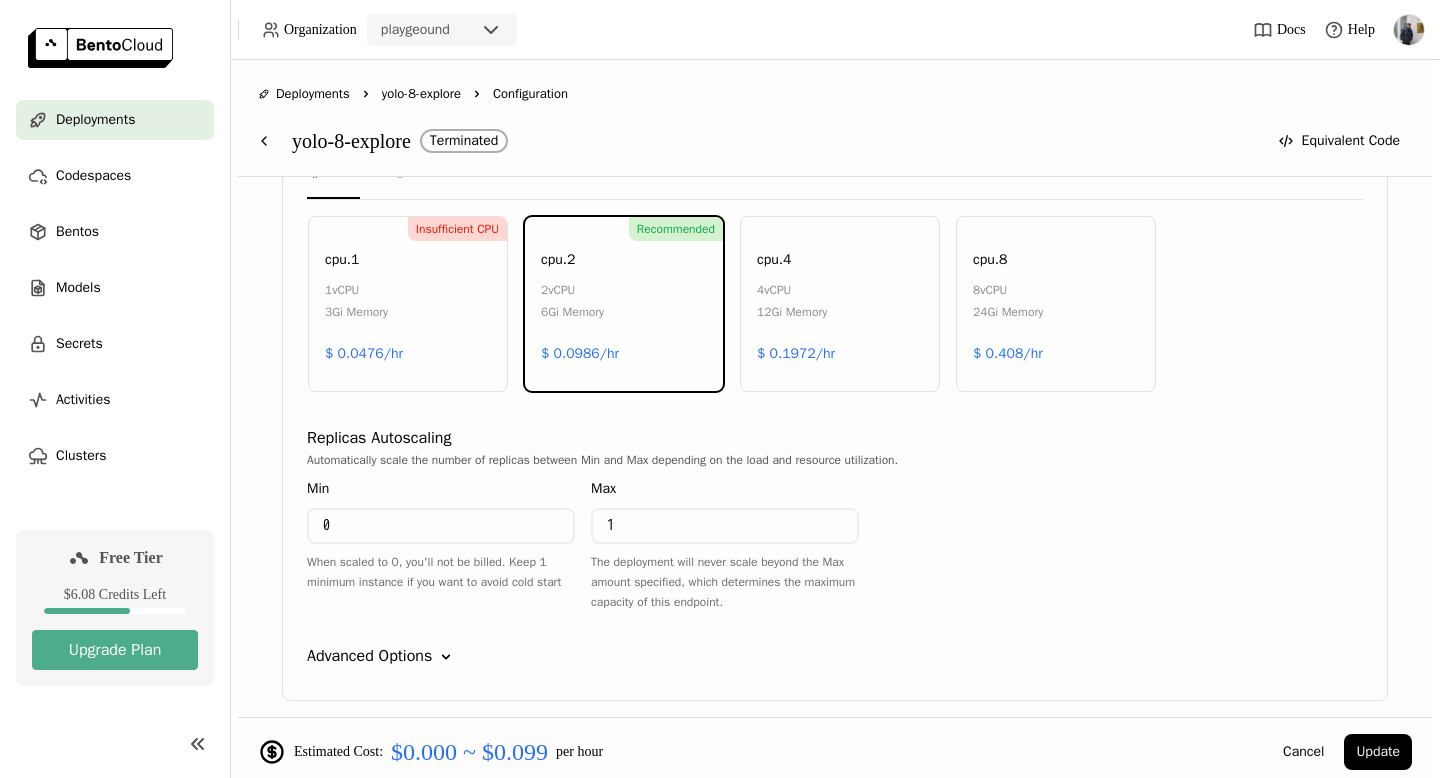 click on "1" at bounding box center [725, 526] 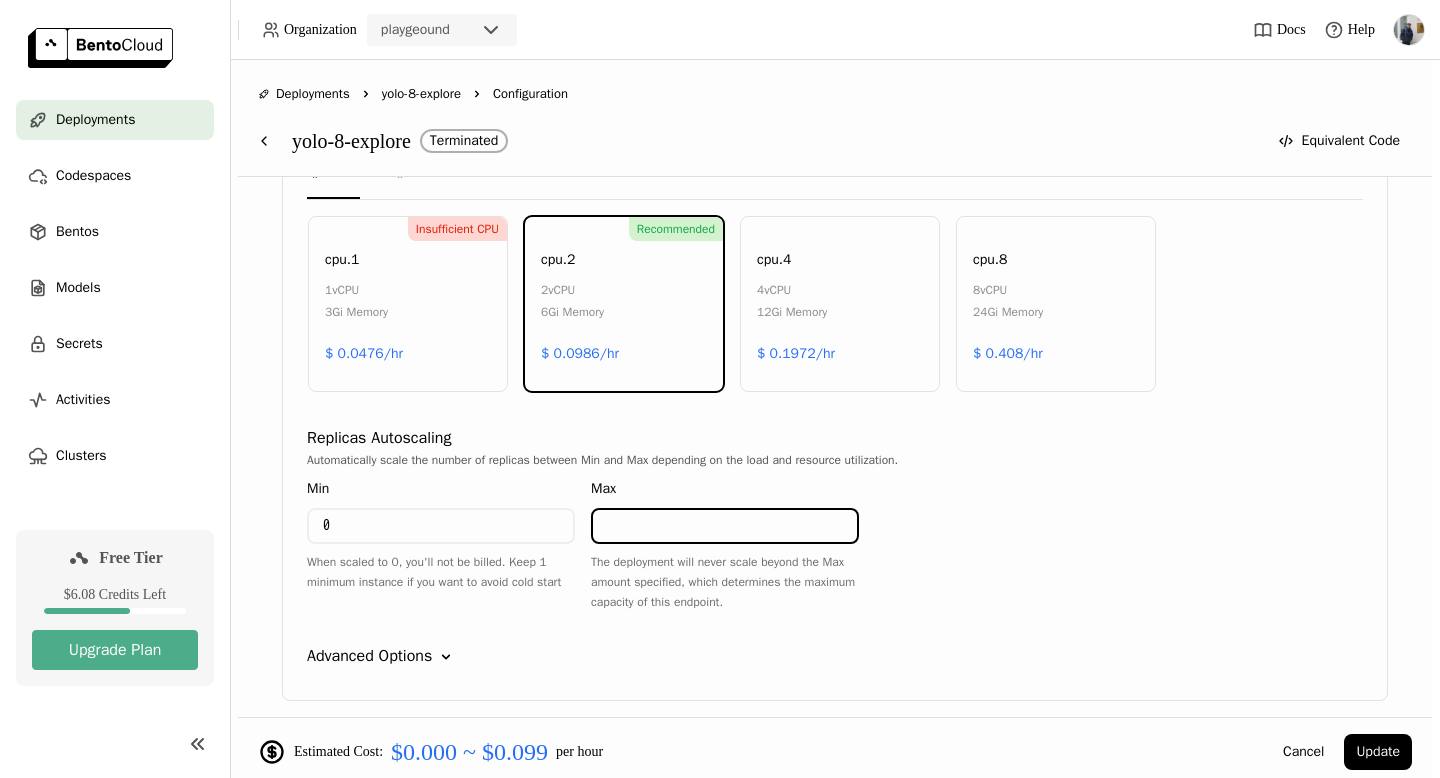 type 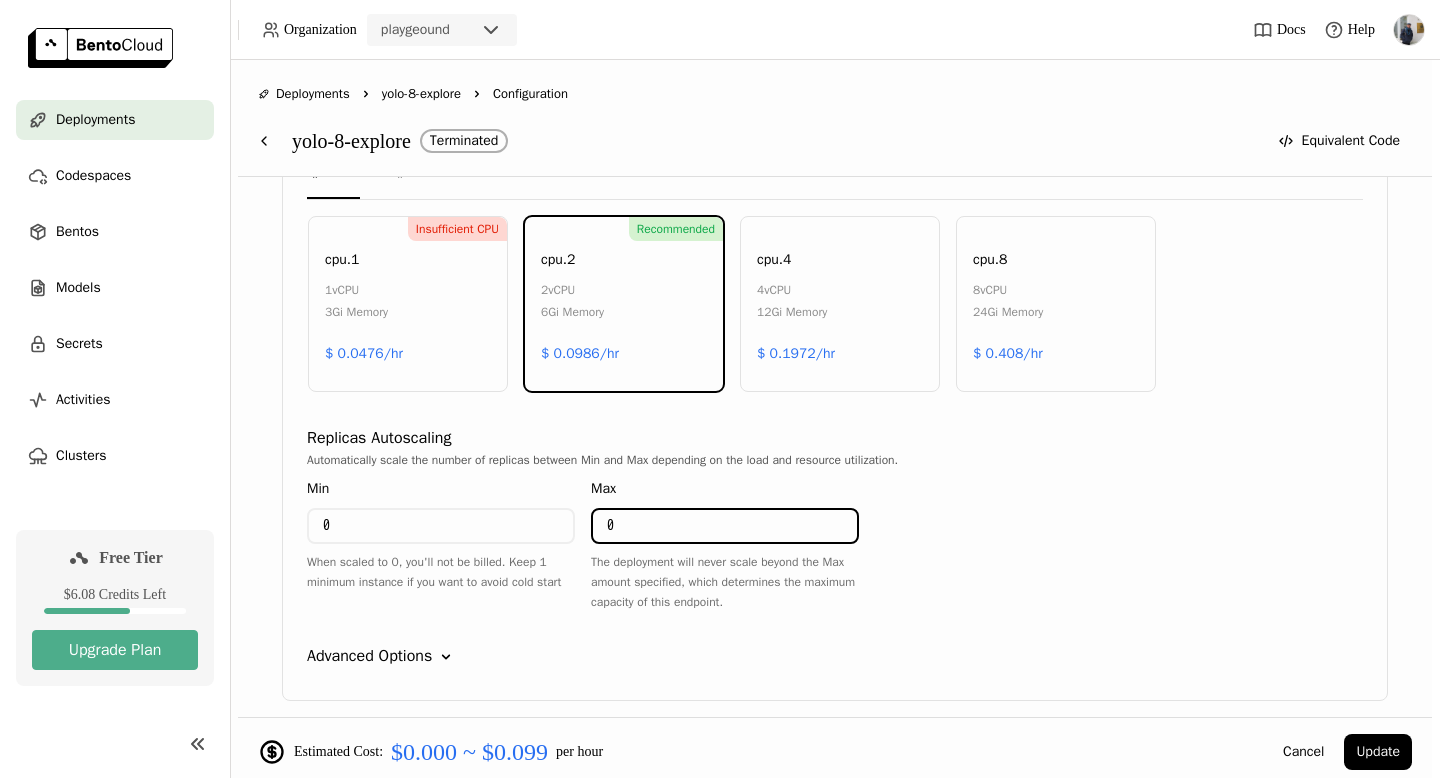 click on "YoloV11Service Instance Type CPU GPU Insufficient CPU cpu.1 1 vCPU 3Gi Memory $ 0.0476/hr Recommended cpu.2 2 vCPU 6Gi Memory $ 0.0986/hr cpu.4 4 vCPU 12Gi Memory $ 0.1972/hr cpu.8 8 vCPU 24Gi Memory $ 0.408/hr Environment Variables Replicas Autoscaling Automatically scale the number of replicas between Min and Max depending on the load and resource utilization. Min 0 When scaled to 0, you'll not be billed. Keep 1 minimum instance if you want to avoid cold start Max 0 The deployment will never scale beyond the Max amount specified, which determines the maximum capacity of this endpoint. Advanced Options Down Traffic control Timeout 10 Request queue Concurrency The number of concurrent requests a service replica can handle before triggering an automatic scale-up to maintain optimal performance. Autoscaling stabilization window The time window that the system waits before executing a scale up and scale down when there is a new scaling target. Scale up 0 Scale down 10 Deployment strategy Recreate" at bounding box center (835, 390) 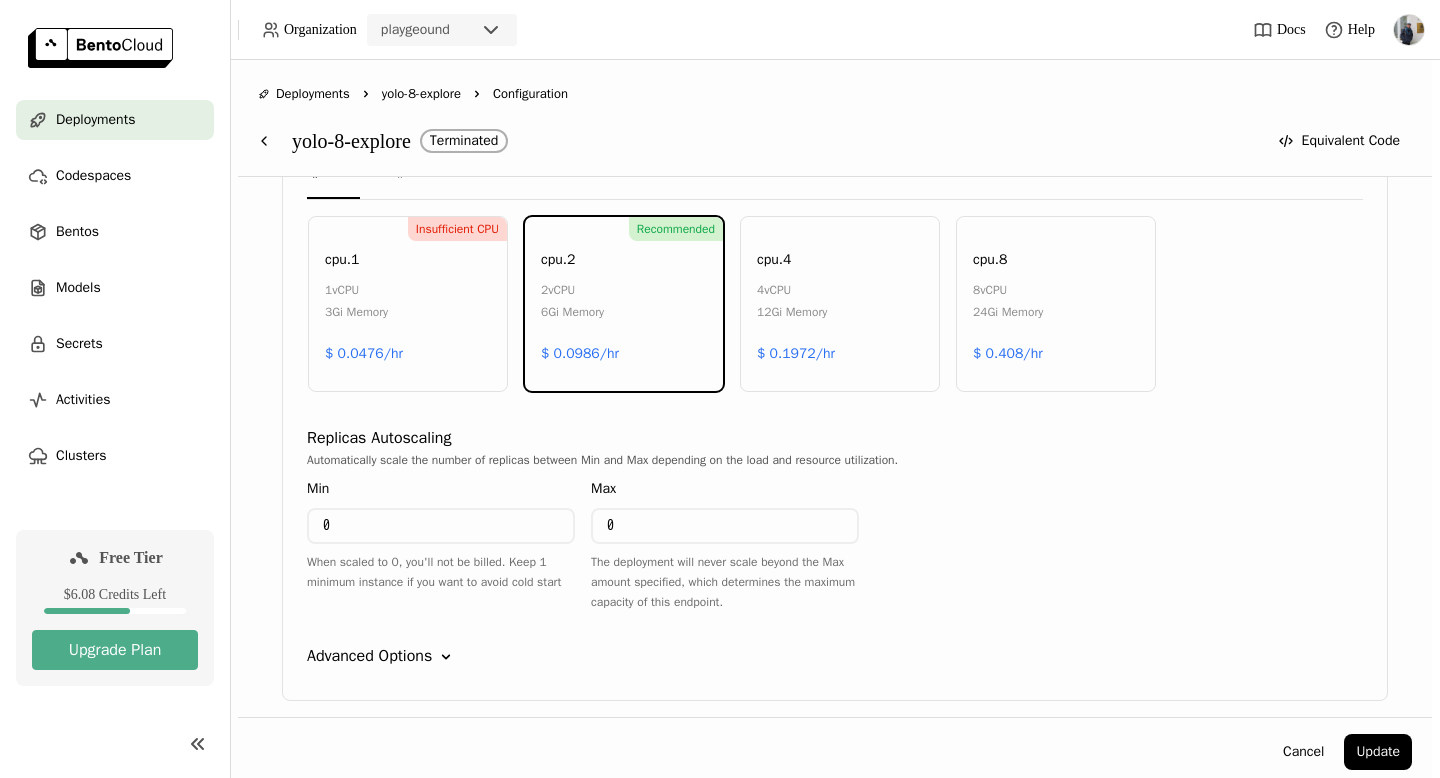 click on "YoloV11Service Instance Type CPU GPU Insufficient CPU cpu.1 1 vCPU 3Gi Memory $ 0.0476/hr Recommended cpu.2 2 vCPU 6Gi Memory $ 0.0986/hr cpu.4 4 vCPU 12Gi Memory $ 0.1972/hr cpu.8 8 vCPU 24Gi Memory $ 0.408/hr Environment Variables Replicas Autoscaling Automatically scale the number of replicas between Min and Max depending on the load and resource utilization. Min 0 When scaled to 0, you'll not be billed. Keep 1 minimum instance if you want to avoid cold start Max 0 The deployment will never scale beyond the Max amount specified, which determines the maximum capacity of this endpoint. Advanced Options Down Traffic control Timeout 10 Request queue Concurrency The number of concurrent requests a service replica can handle before triggering an automatic scale-up to maintain optimal performance. Autoscaling stabilization window The time window that the system waits before executing a scale up and scale down when there is a new scaling target. Scale up 0 Scale down 10 Deployment strategy Recreate" at bounding box center (835, 390) 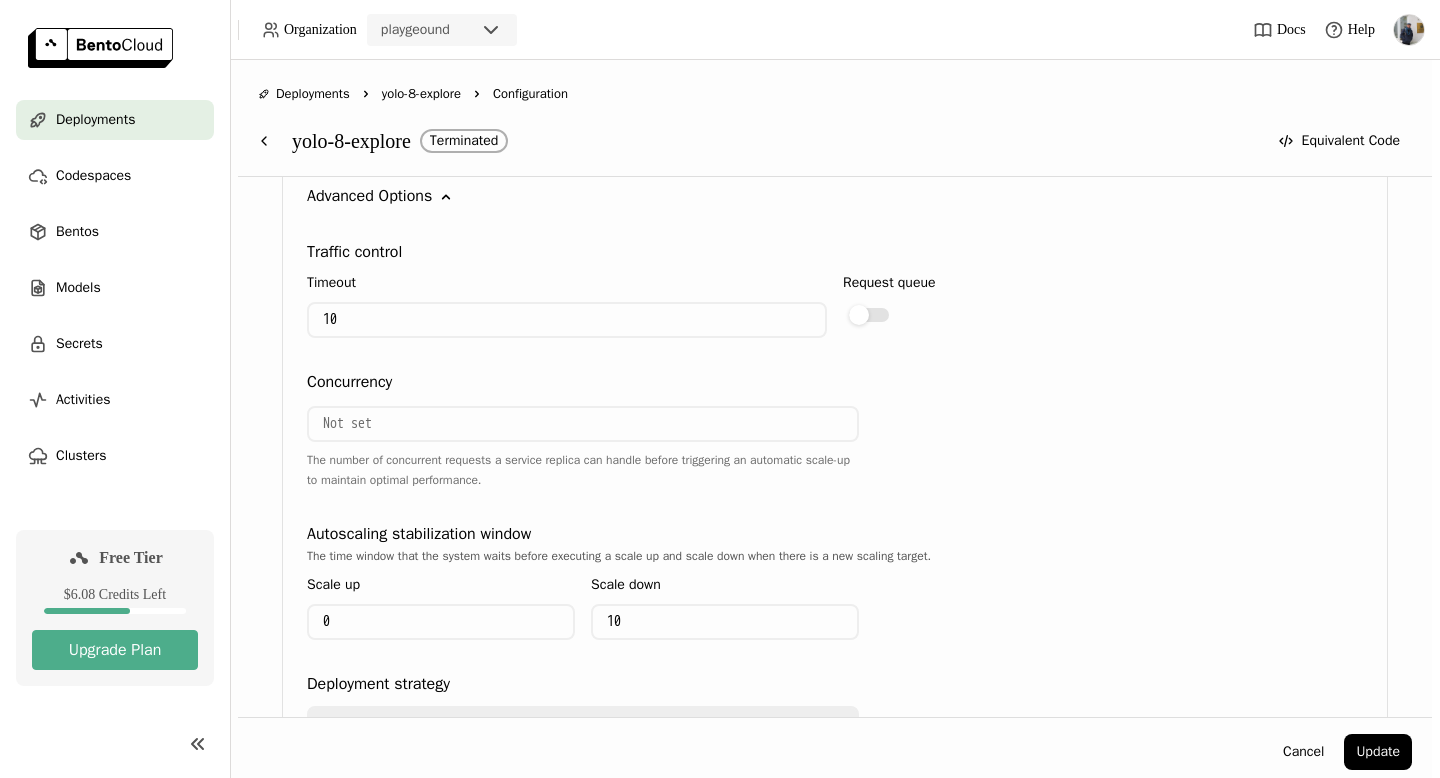 scroll, scrollTop: 1458, scrollLeft: 0, axis: vertical 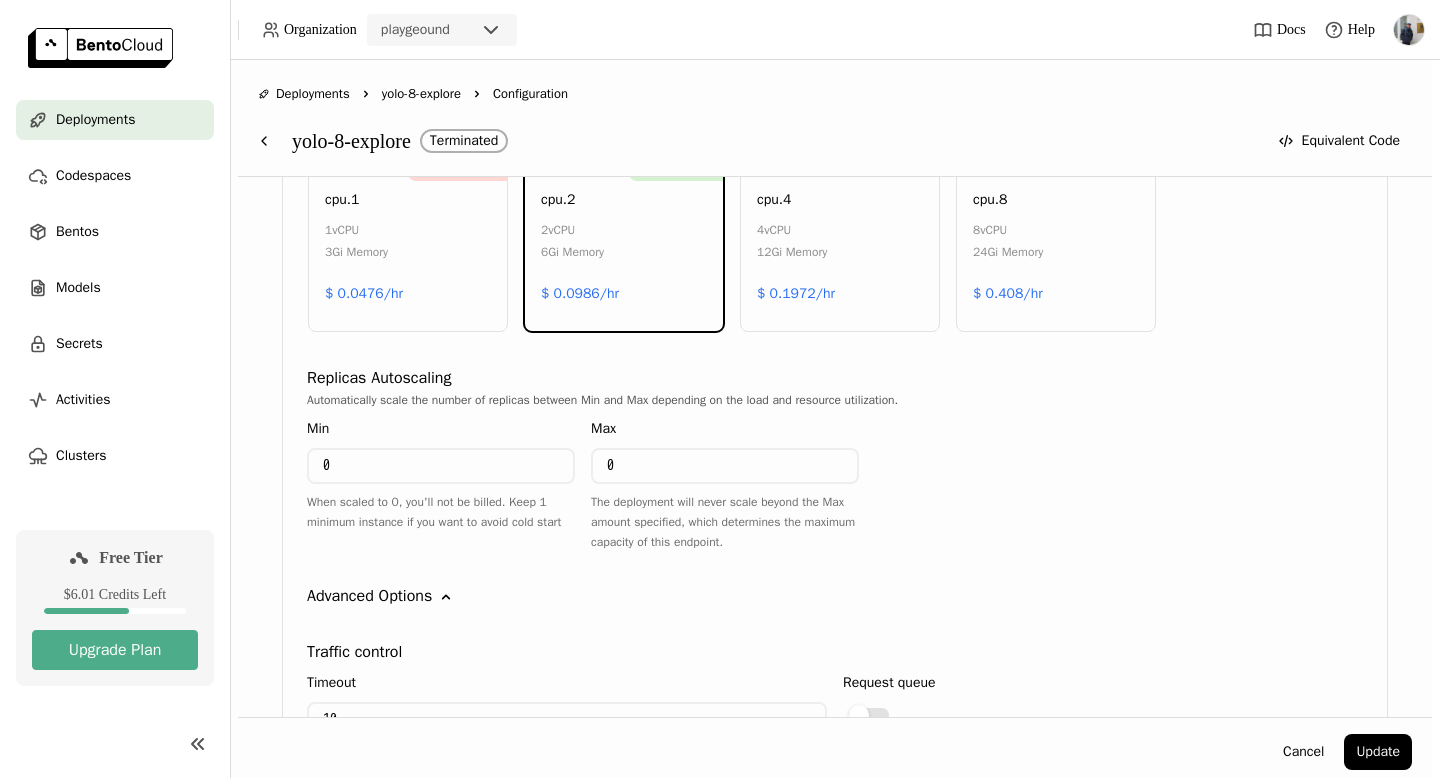 click on "YoloV11Service Instance Type CPU GPU Insufficient CPU cpu.1 1 vCPU 3Gi Memory $ 0.0476/hr Recommended cpu.2 2 vCPU 6Gi Memory $ 0.0986/hr cpu.4 4 vCPU 12Gi Memory $ 0.1972/hr cpu.8 8 vCPU 24Gi Memory $ 0.408/hr Environment Variables Replicas Autoscaling Automatically scale the number of replicas between Min and Max depending on the load and resource utilization. Min 0 When scaled to 0, you'll not be billed. Keep 1 minimum instance if you want to avoid cold start Max 0 The deployment will never scale beyond the Max amount specified, which determines the maximum capacity of this endpoint. Advanced Options Down Traffic control Timeout 10 Request queue Concurrency The number of concurrent requests a service replica can handle before triggering an automatic scale-up to maintain optimal performance. Autoscaling stabilization window The time window that the system waits before executing a scale up and scale down when there is a new scaling target. Scale up 0 Scale down 10 Deployment strategy Recreate" at bounding box center [835, 597] 